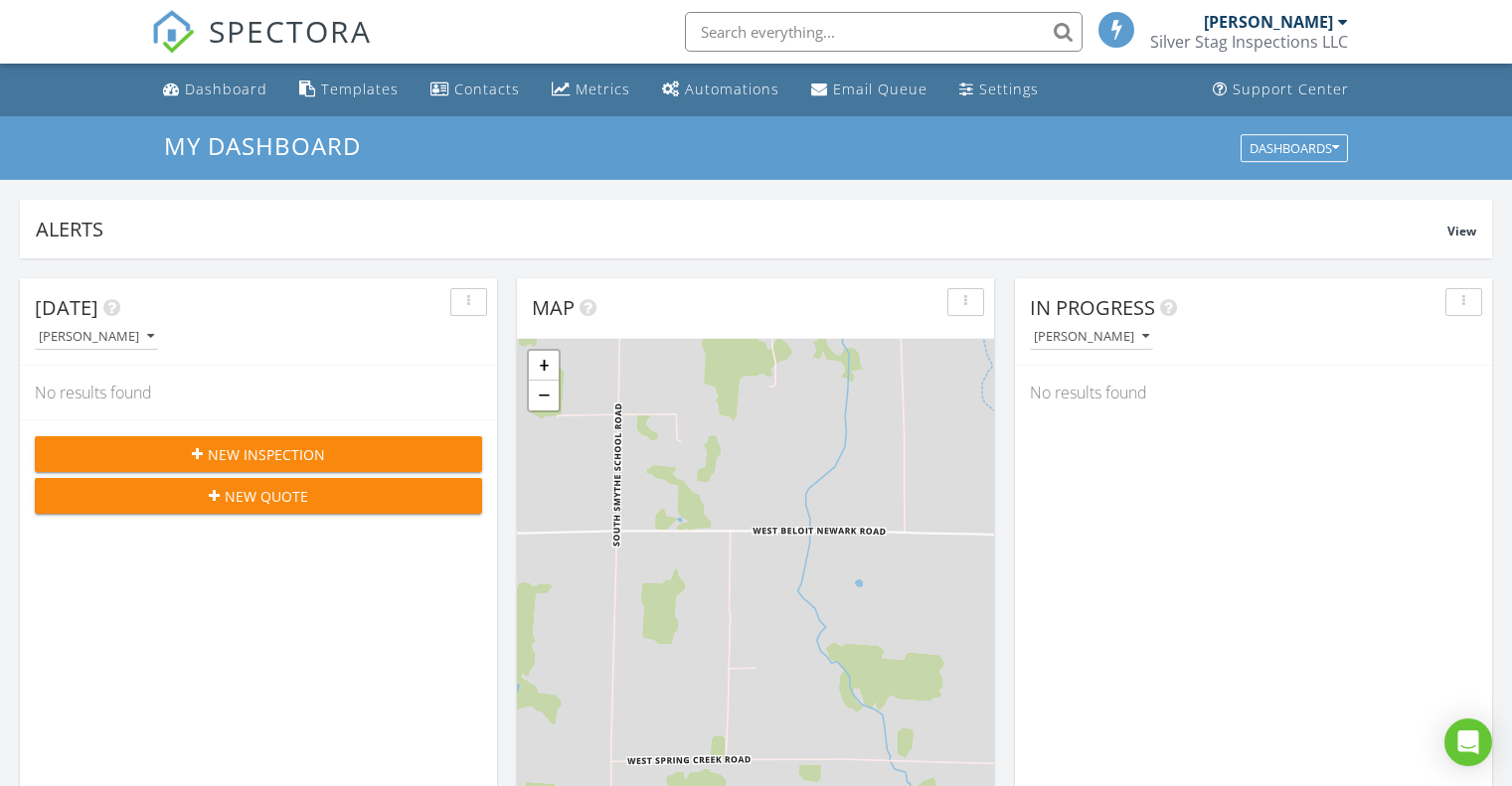 scroll, scrollTop: 398, scrollLeft: 0, axis: vertical 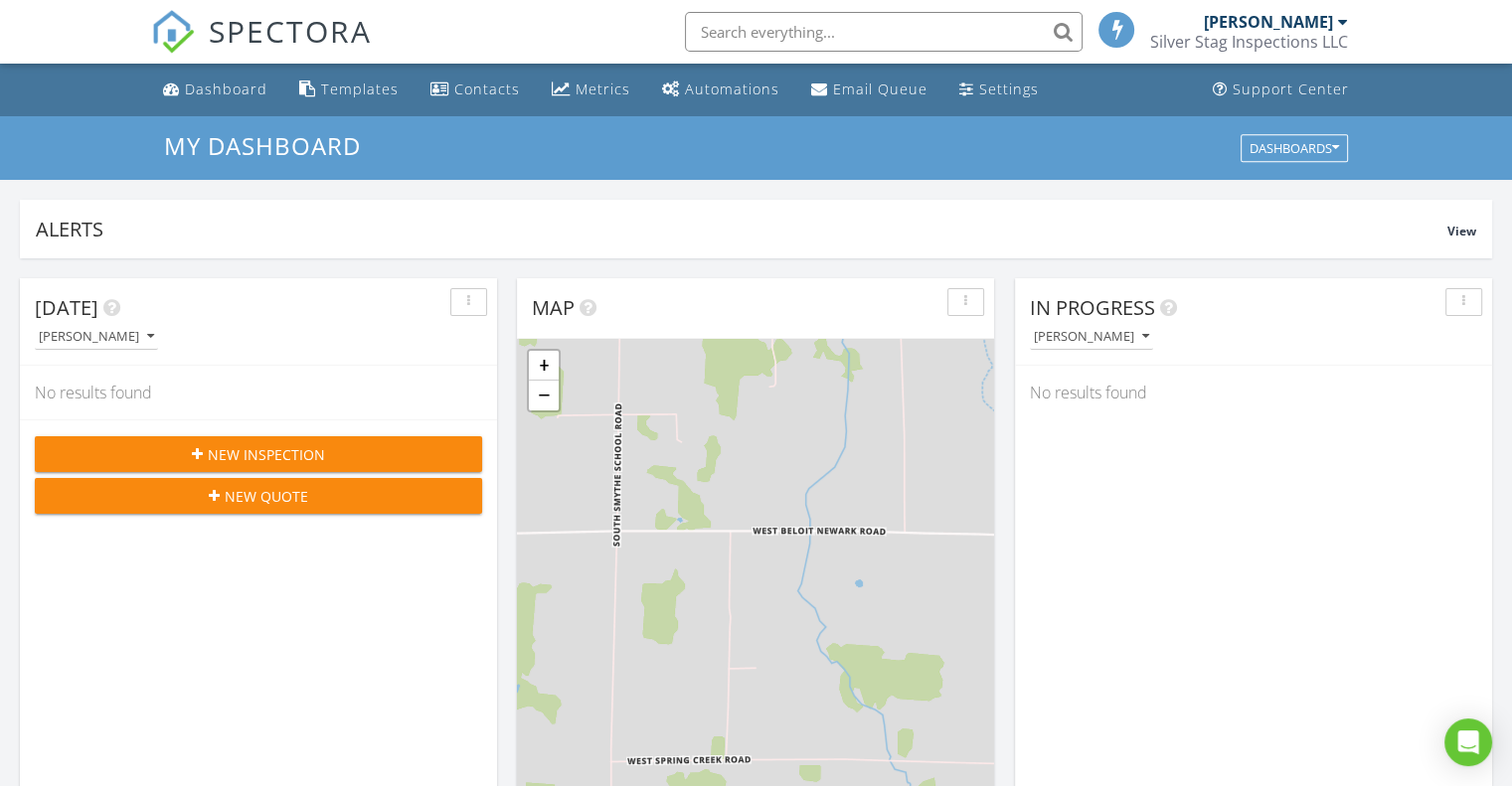 click on "SPECTORA" at bounding box center (290, 31) 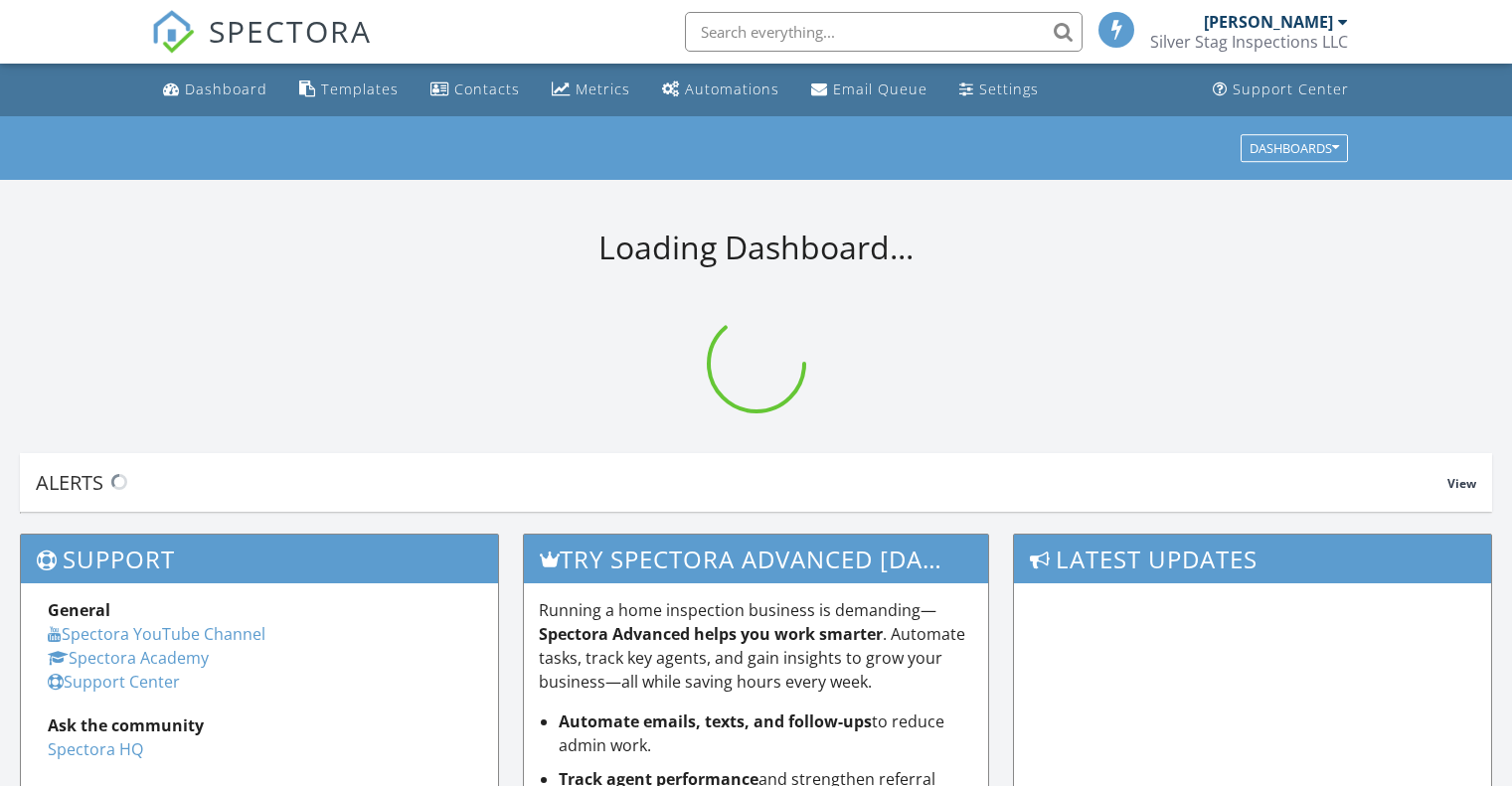 scroll, scrollTop: 0, scrollLeft: 0, axis: both 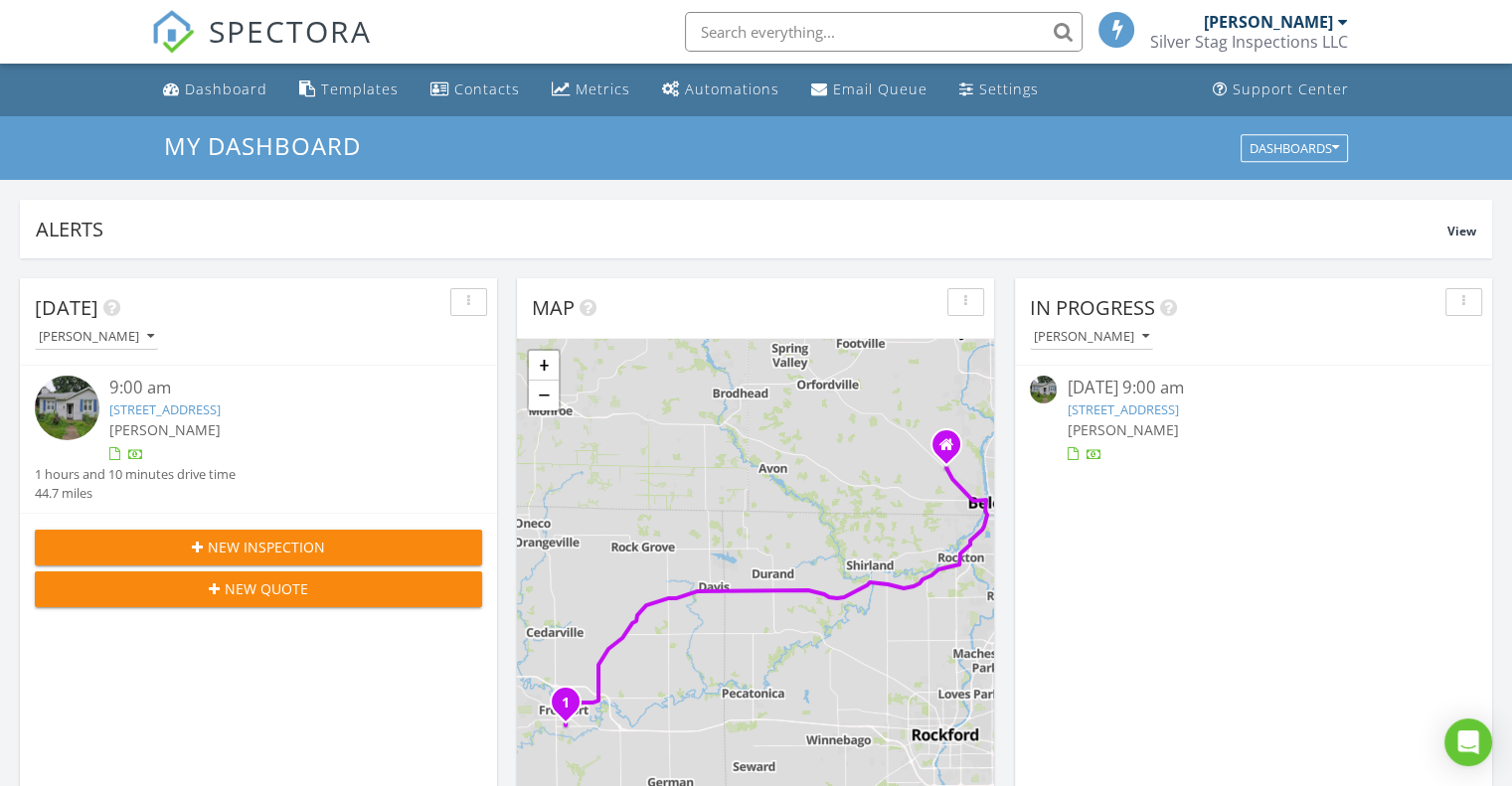 click on "1620 S Highland Ave, Freeport, IL 61032" at bounding box center (165, 409) 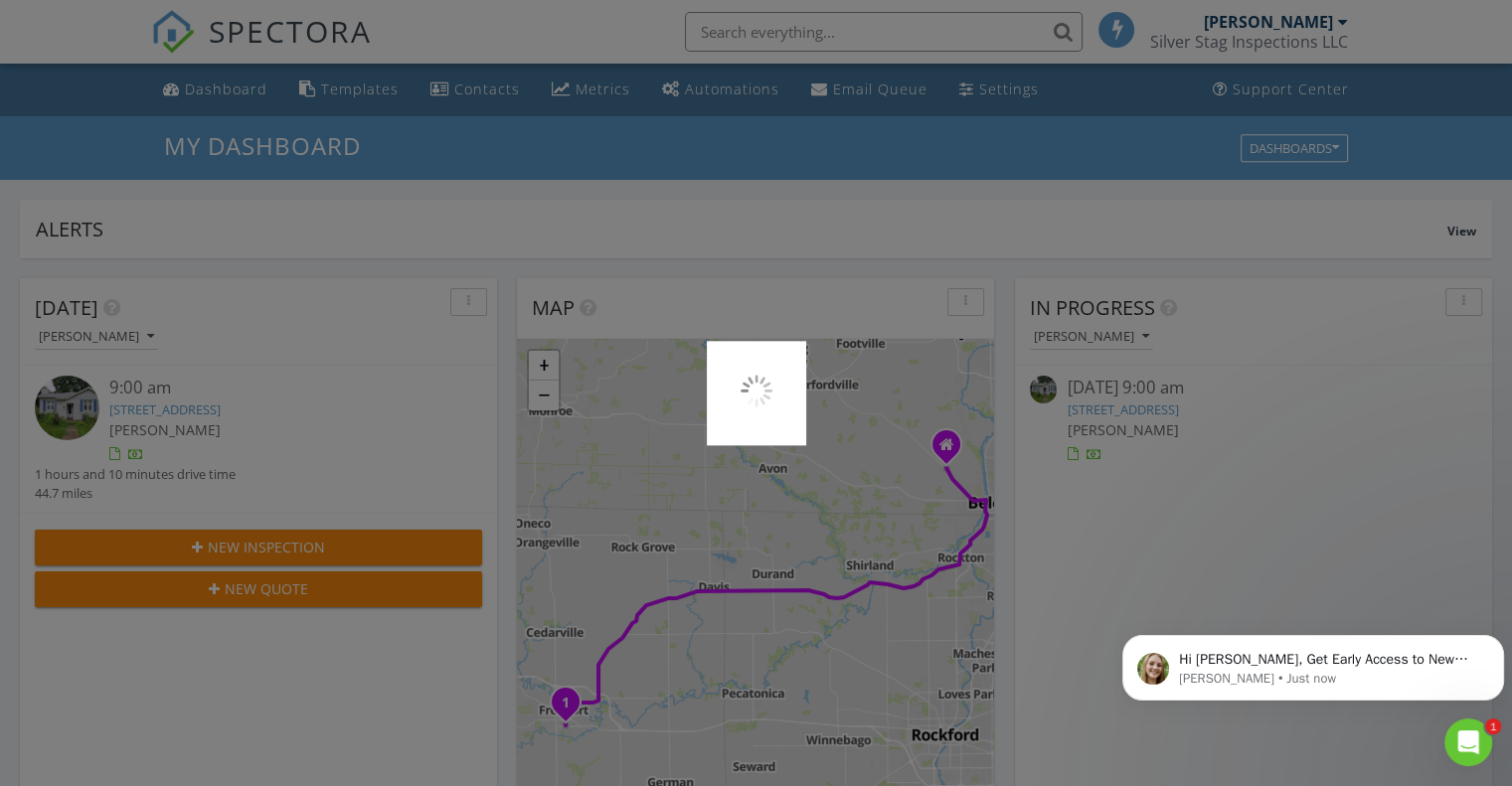 scroll, scrollTop: 0, scrollLeft: 0, axis: both 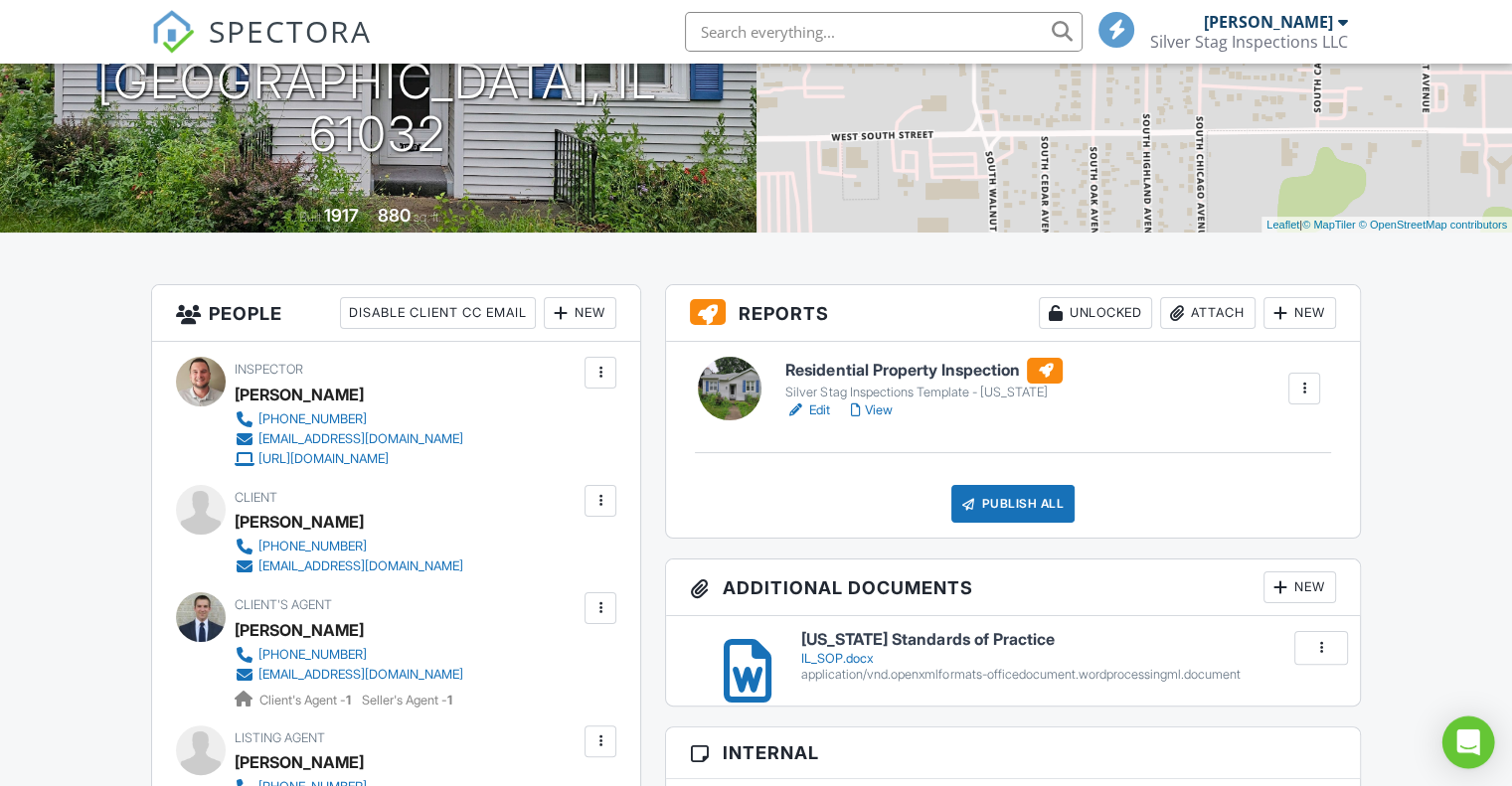 click 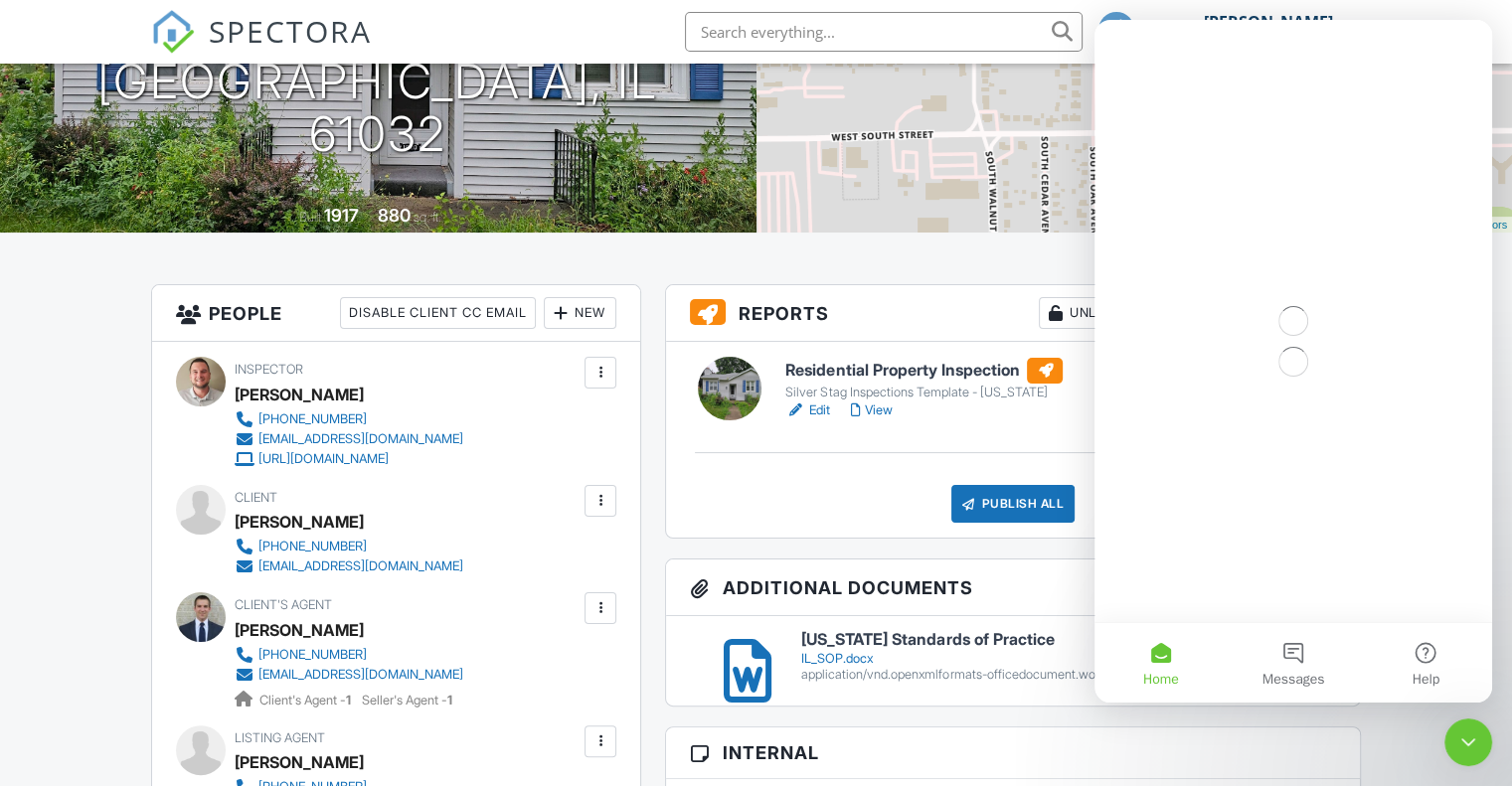 scroll, scrollTop: 0, scrollLeft: 0, axis: both 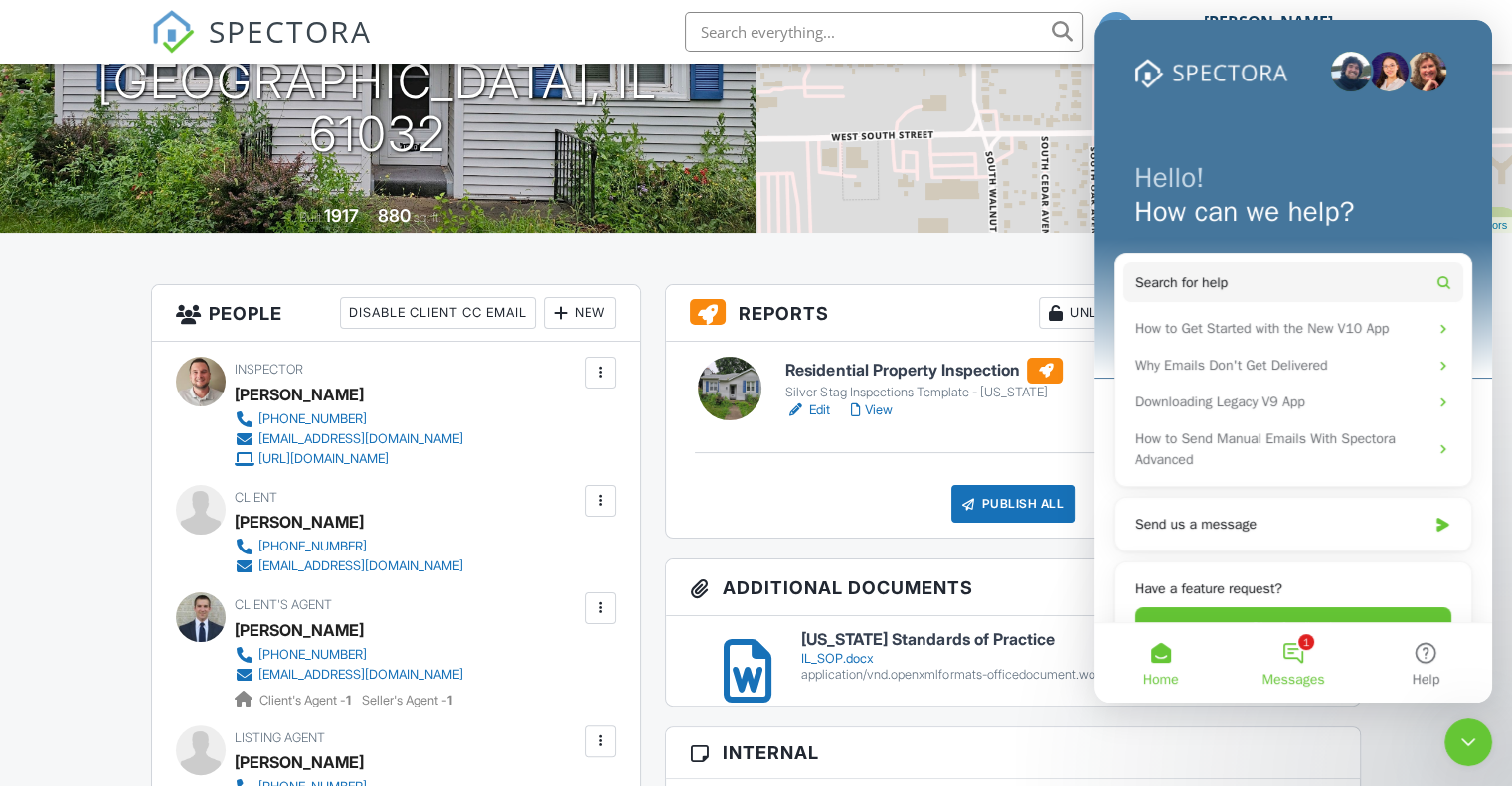 click on "1 Messages" at bounding box center (1292, 663) 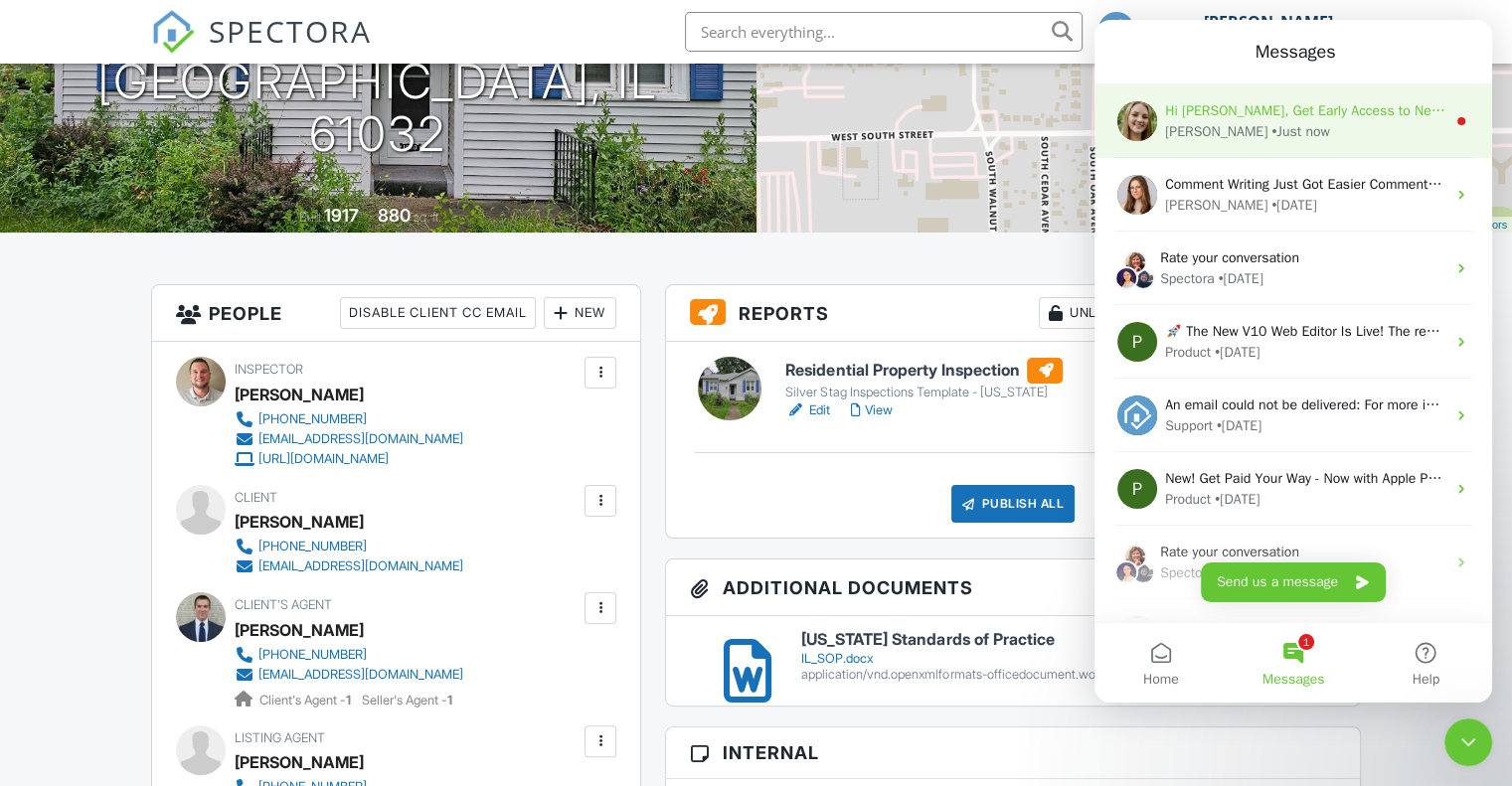 click on "Hi Nathan, Get Early Access to New Report Writing Features & Updates Want to be the first to try Spectora’s latest updates? Join our early access group and be the first to use new features before they’re released. Features and updates coming soon that you will get early access to include: Update: The upgraded Rapid Fire Camera, New: Photo preview before adding images to a report, New: The .5 camera lens Megan •  Just now" at bounding box center (1293, 121) 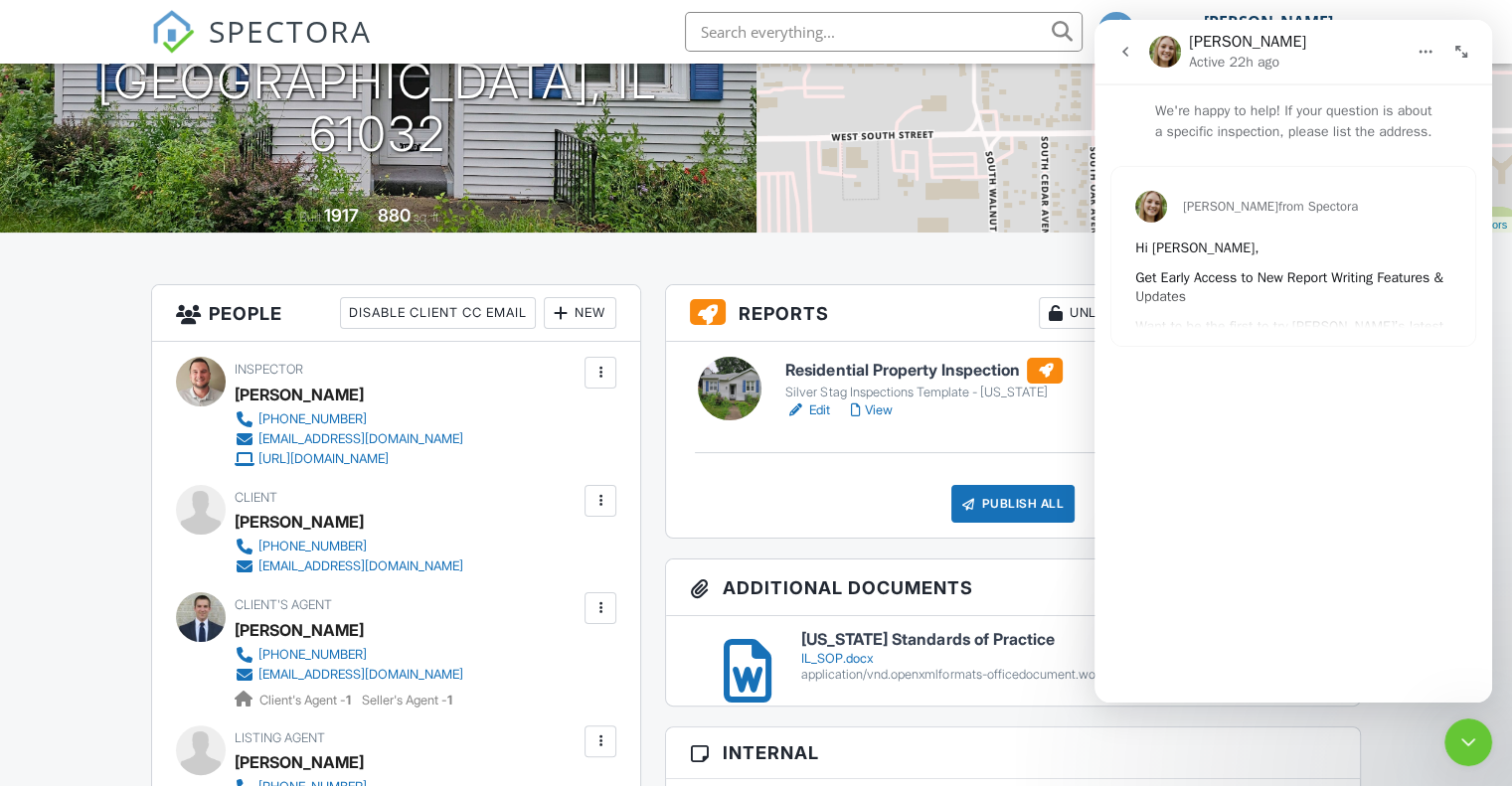 click 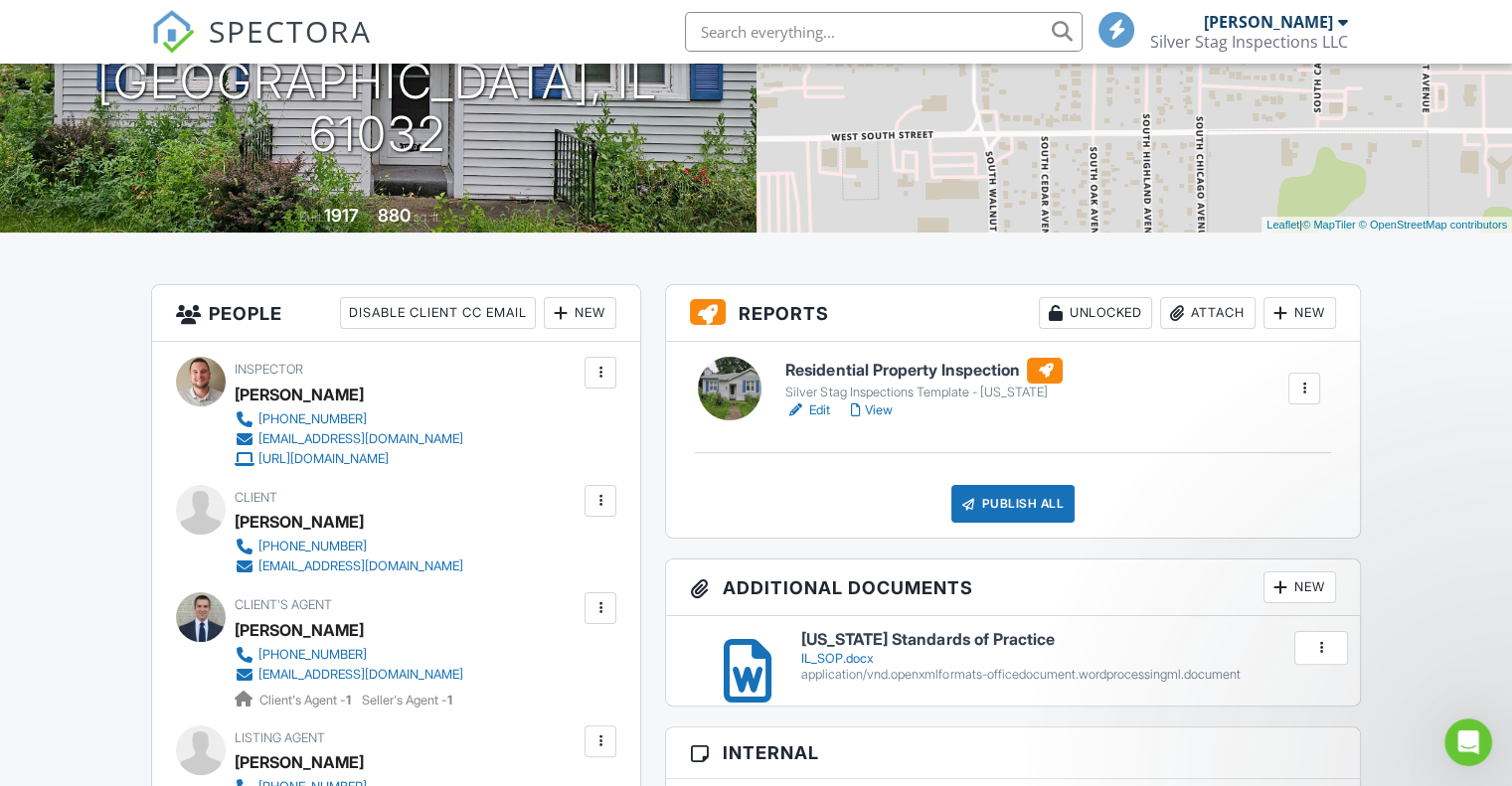 scroll, scrollTop: 0, scrollLeft: 0, axis: both 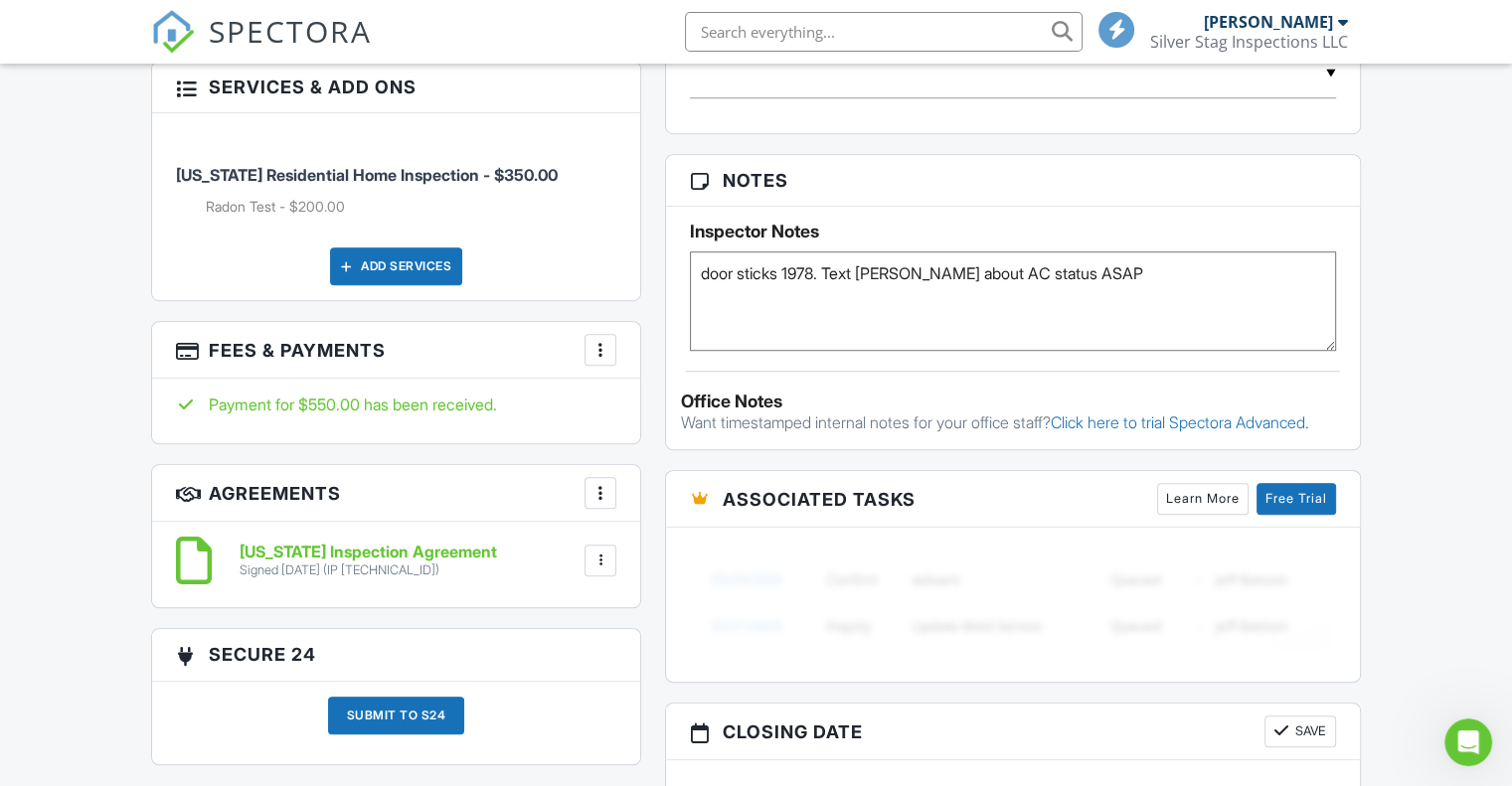 click at bounding box center (600, 350) 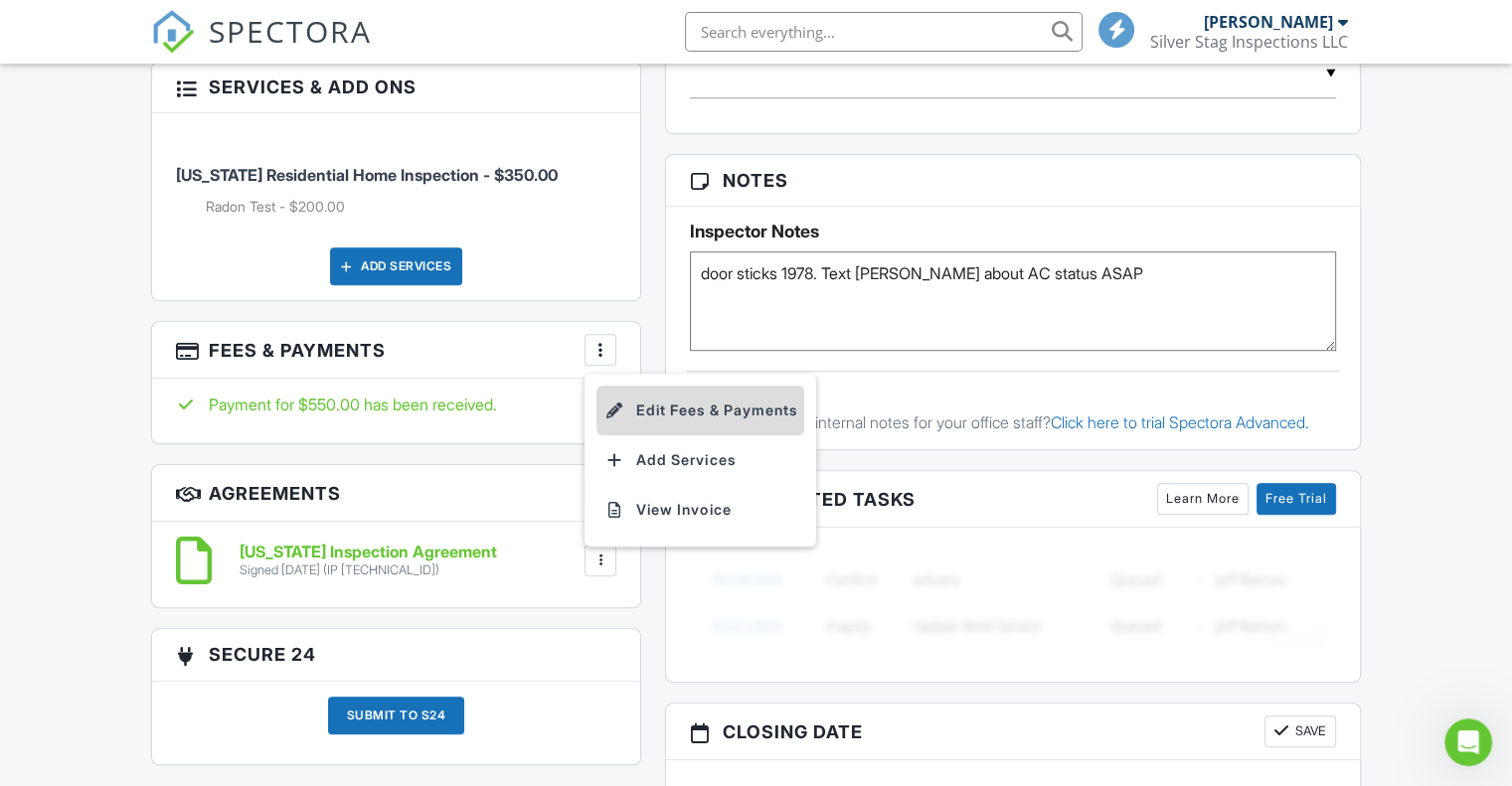 click on "Edit Fees & Payments" at bounding box center (700, 410) 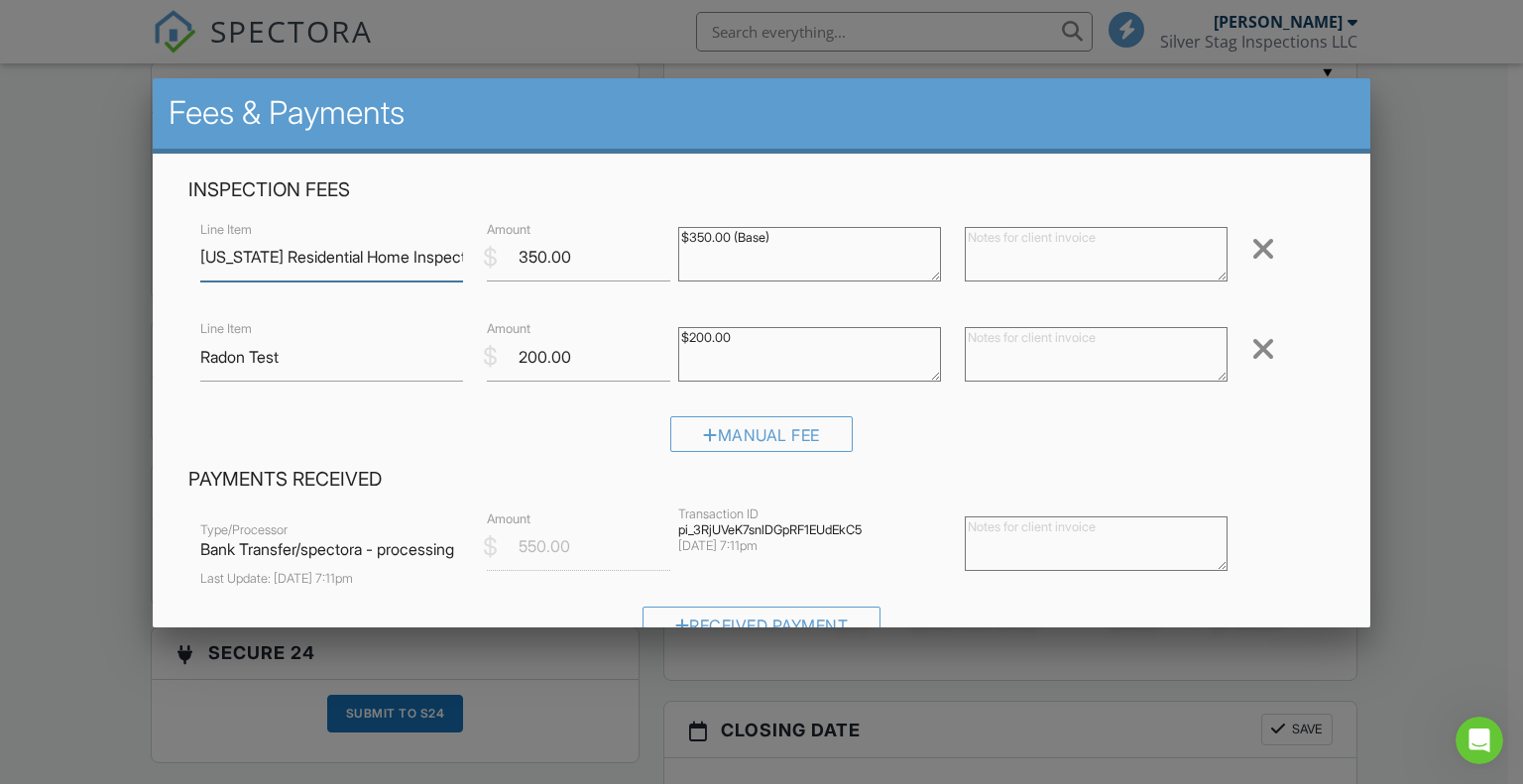 scroll, scrollTop: 0, scrollLeft: 0, axis: both 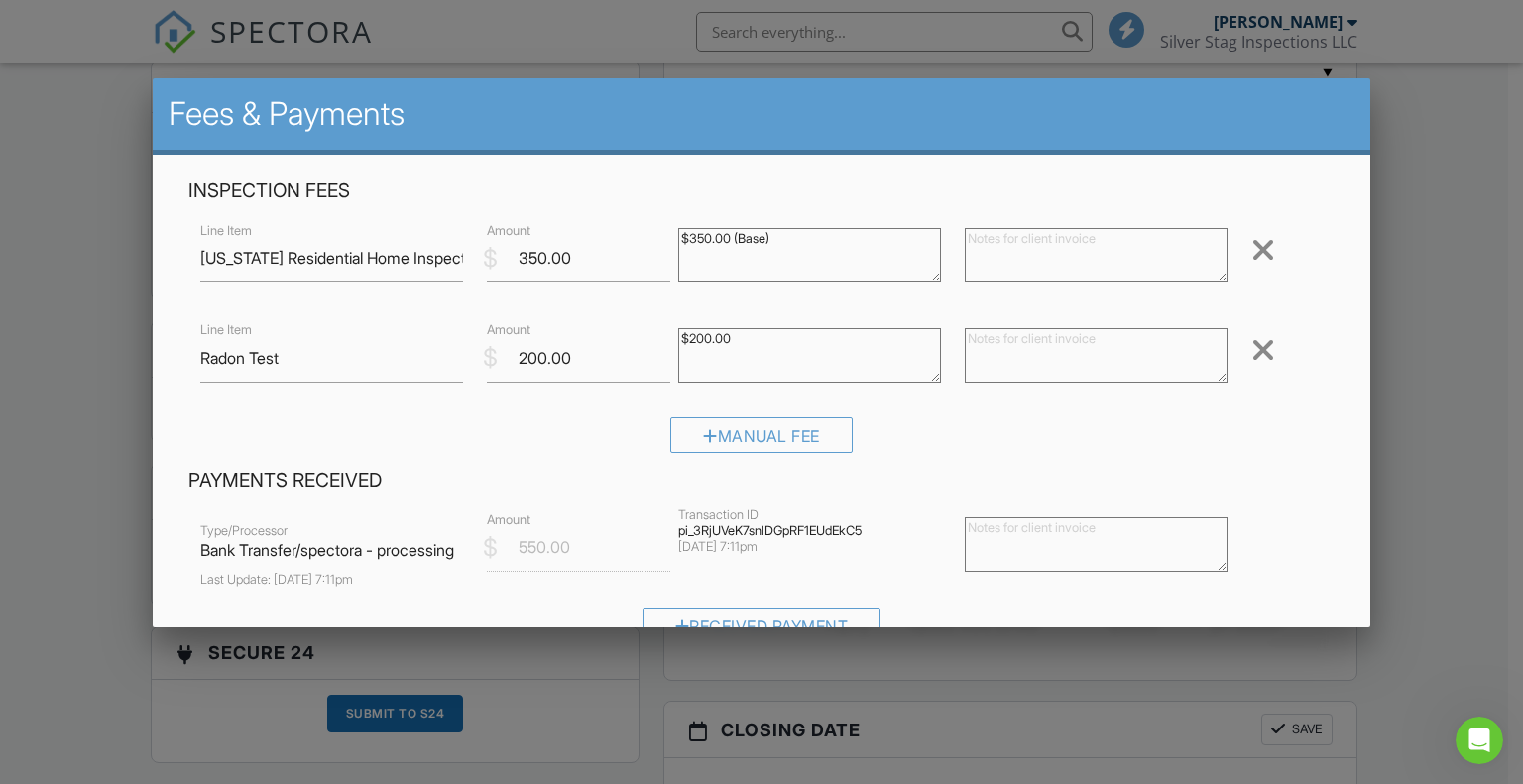 click at bounding box center (1263, 350) 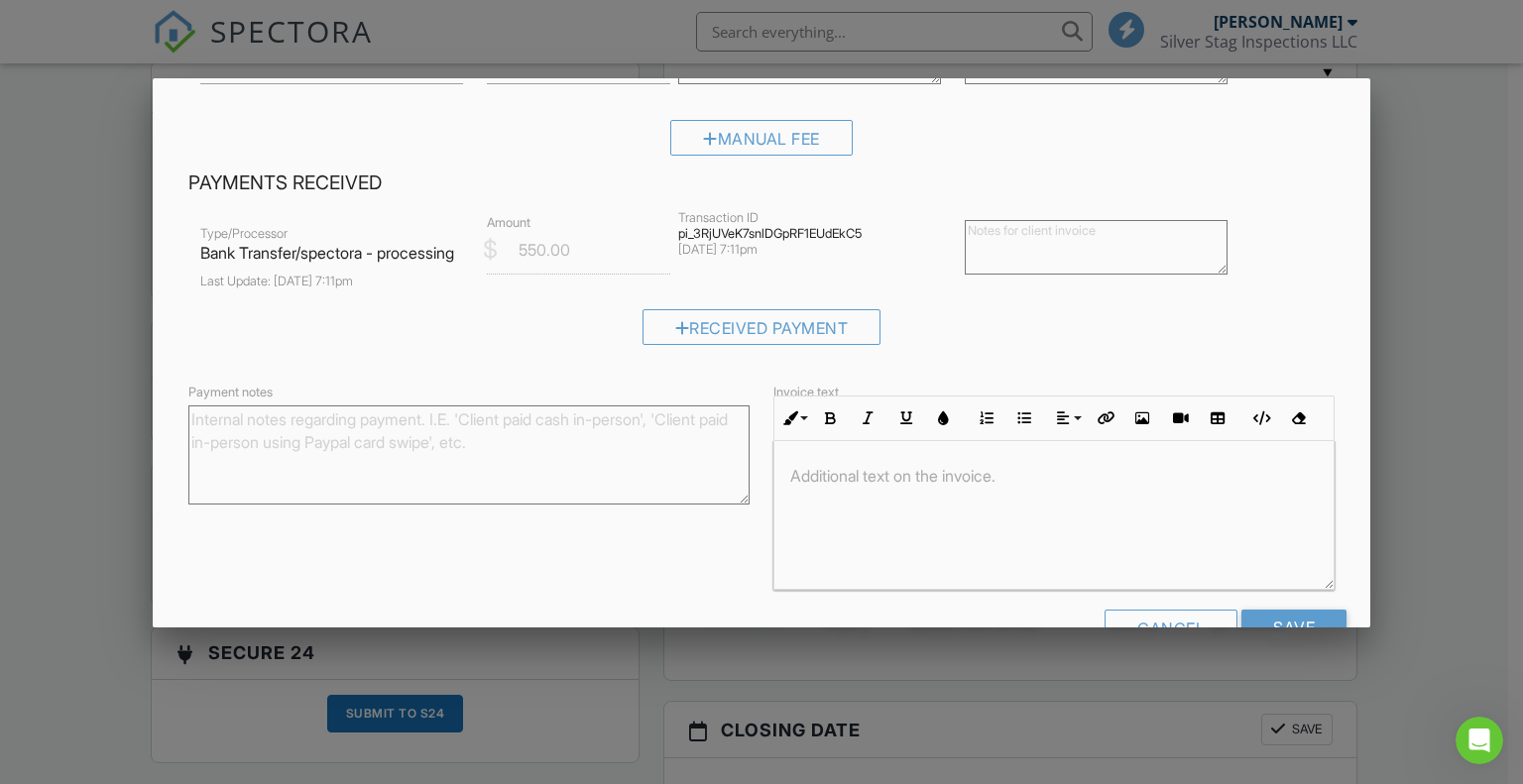 scroll, scrollTop: 277, scrollLeft: 0, axis: vertical 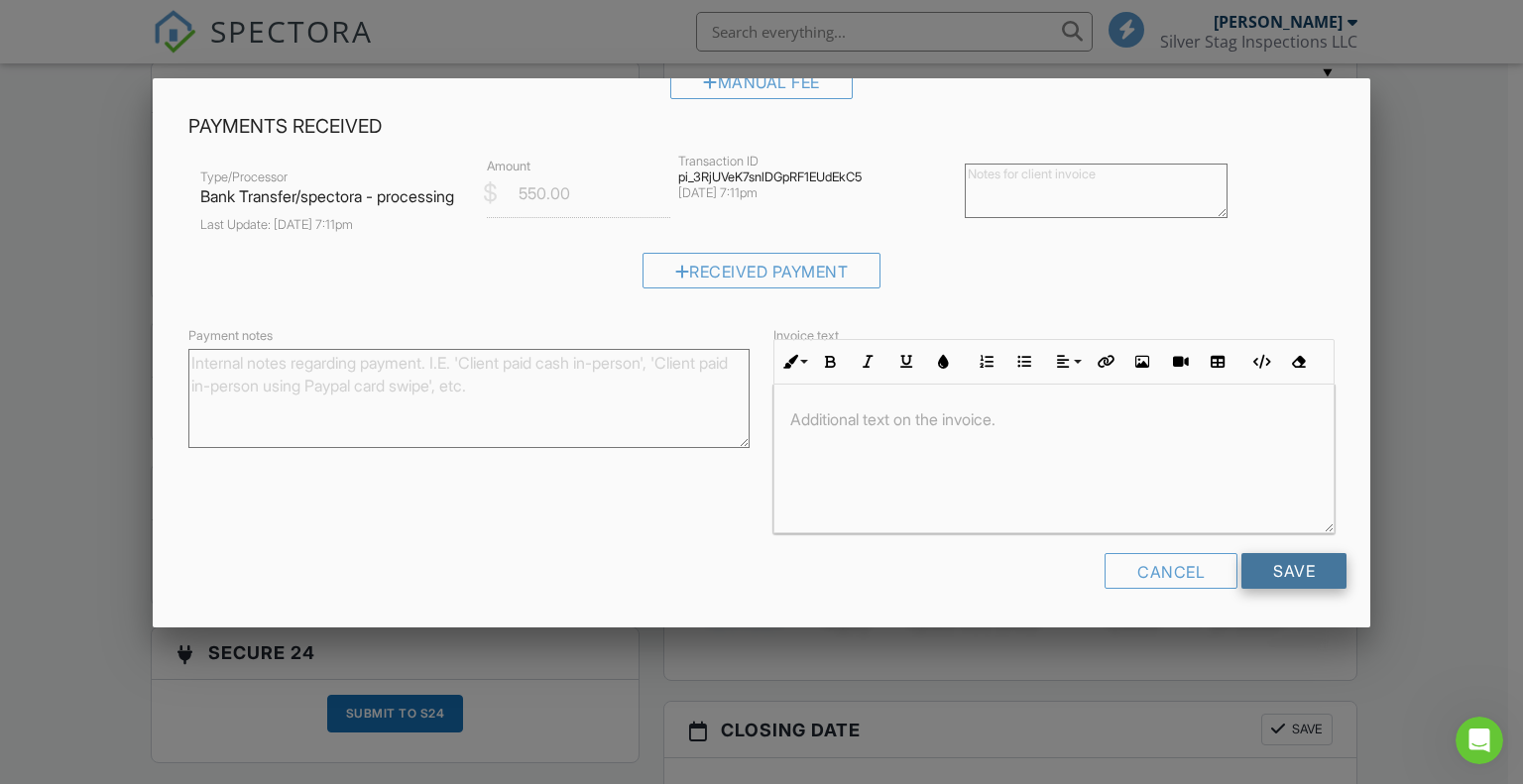 click on "Save" at bounding box center (1294, 571) 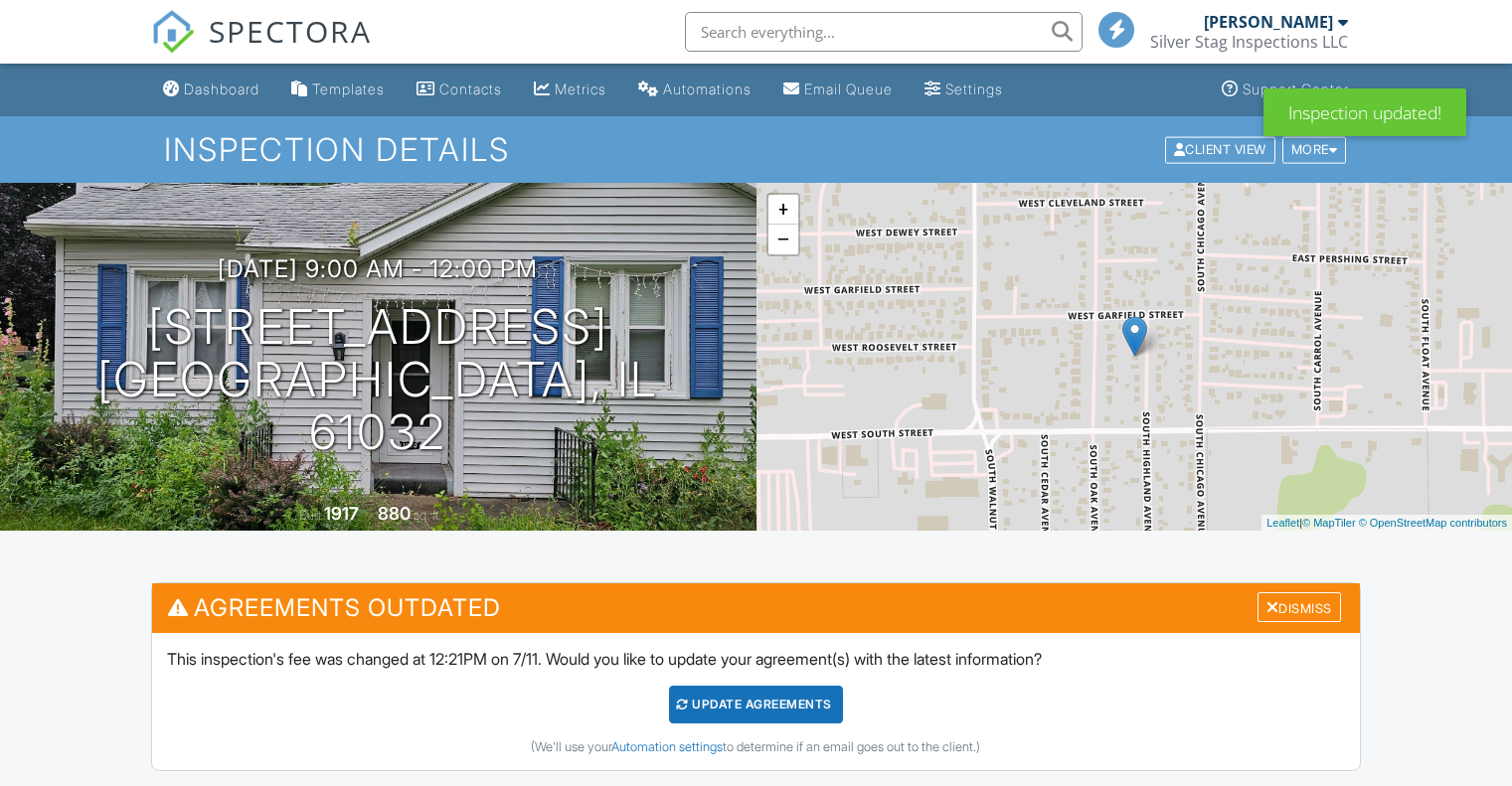 scroll, scrollTop: 0, scrollLeft: 0, axis: both 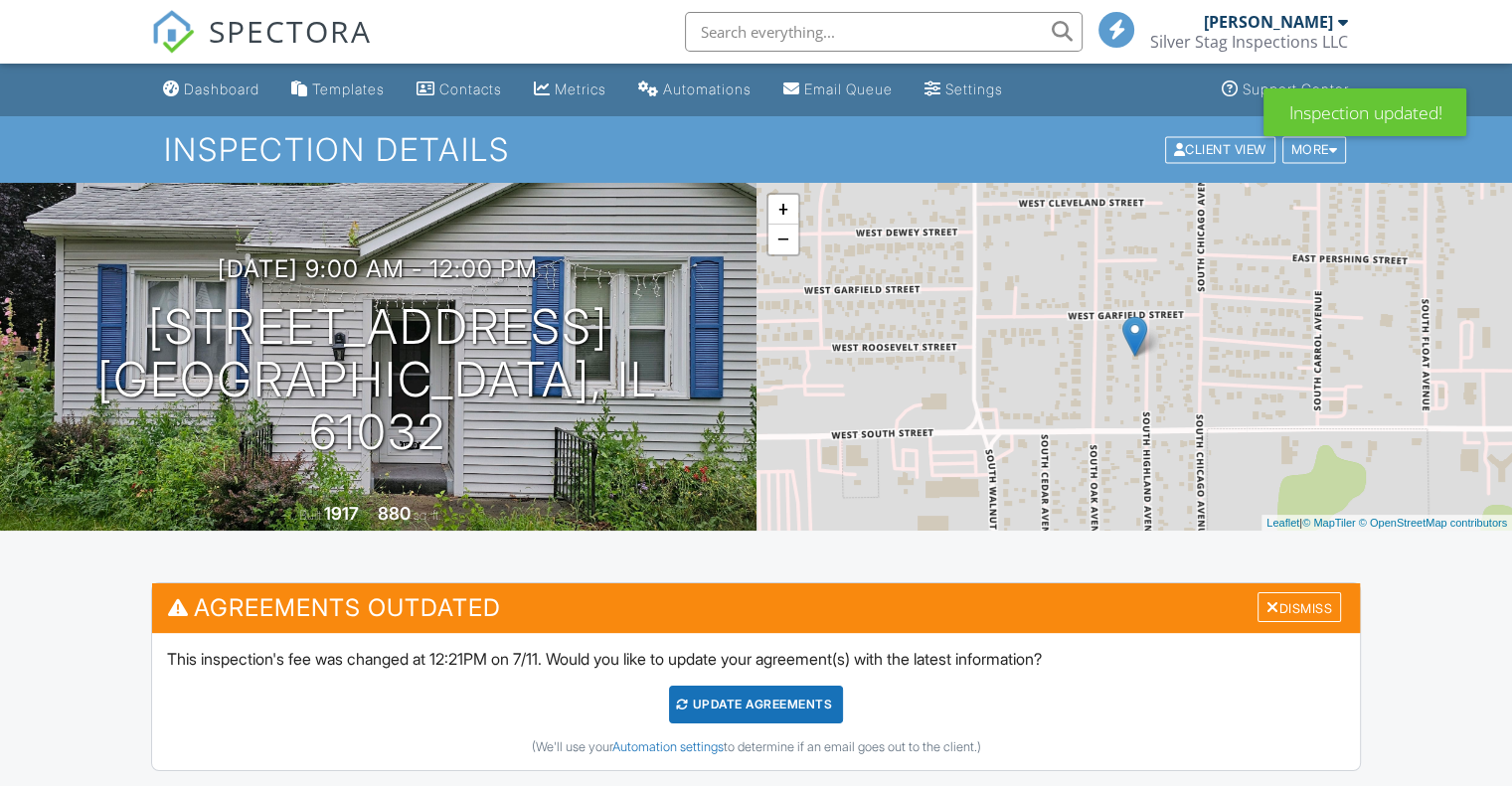 click on "Dismiss" at bounding box center (1299, 607) 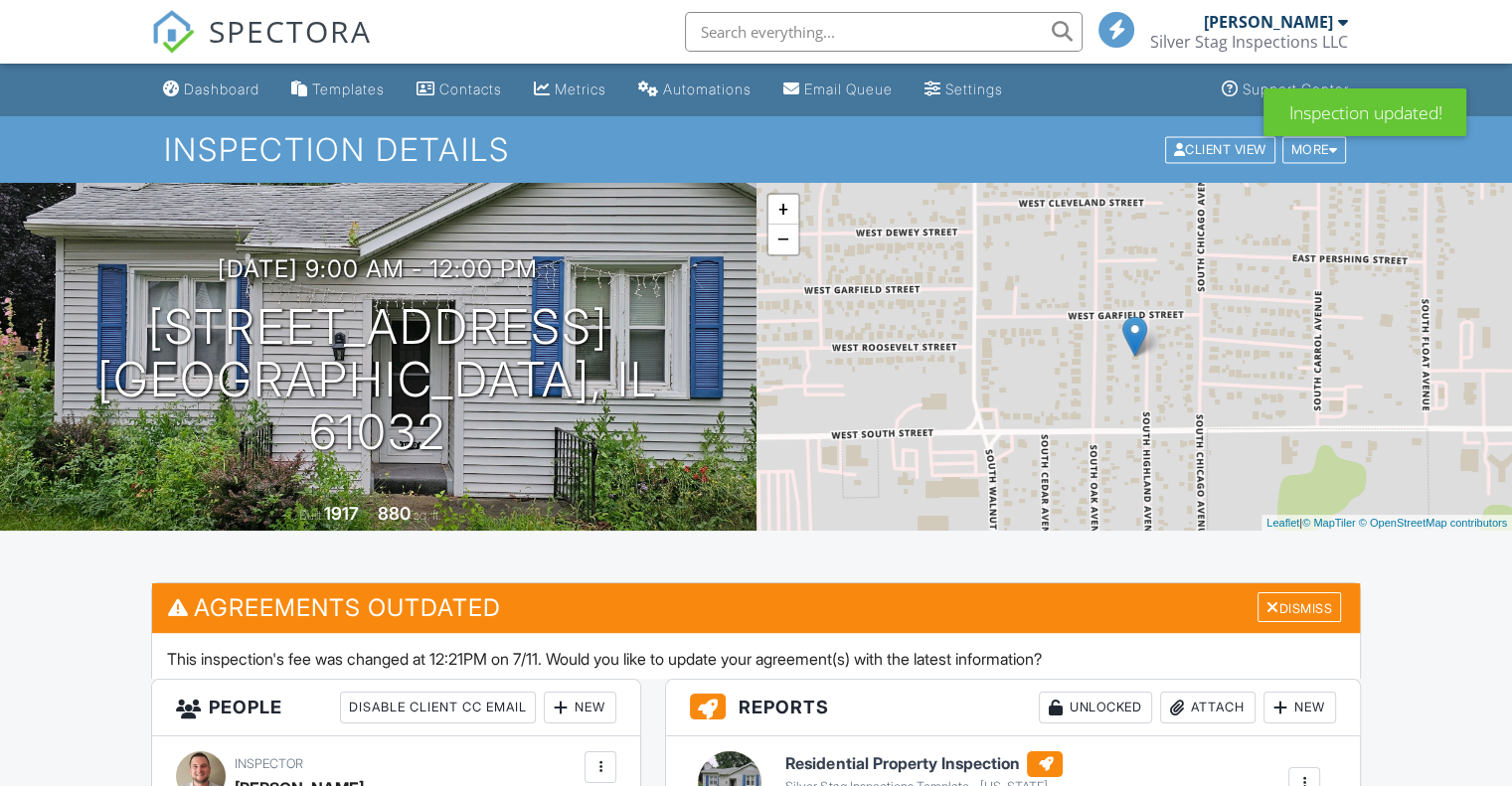 scroll, scrollTop: 0, scrollLeft: 0, axis: both 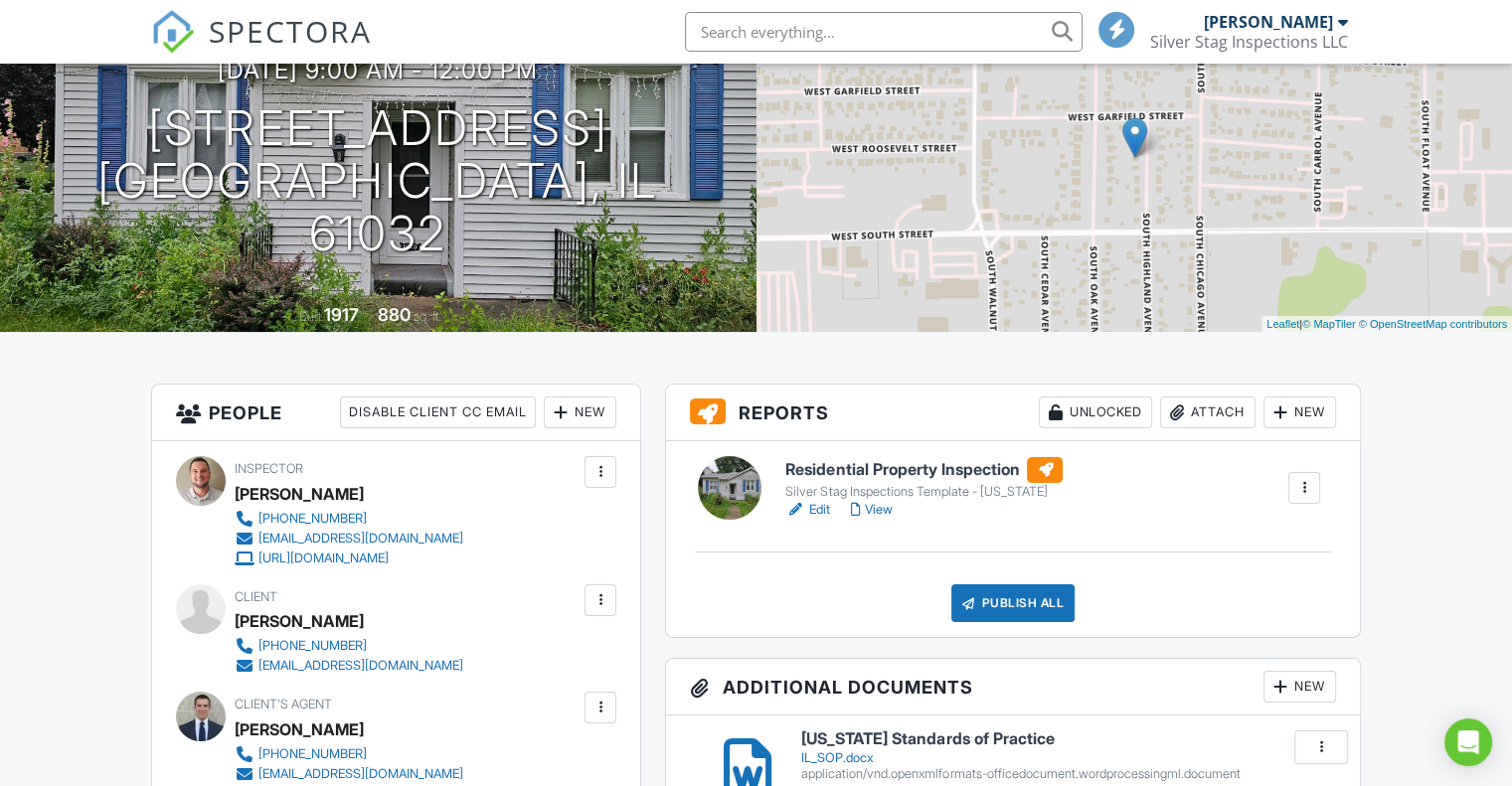 click on "Residential Property Inspection" at bounding box center (924, 470) 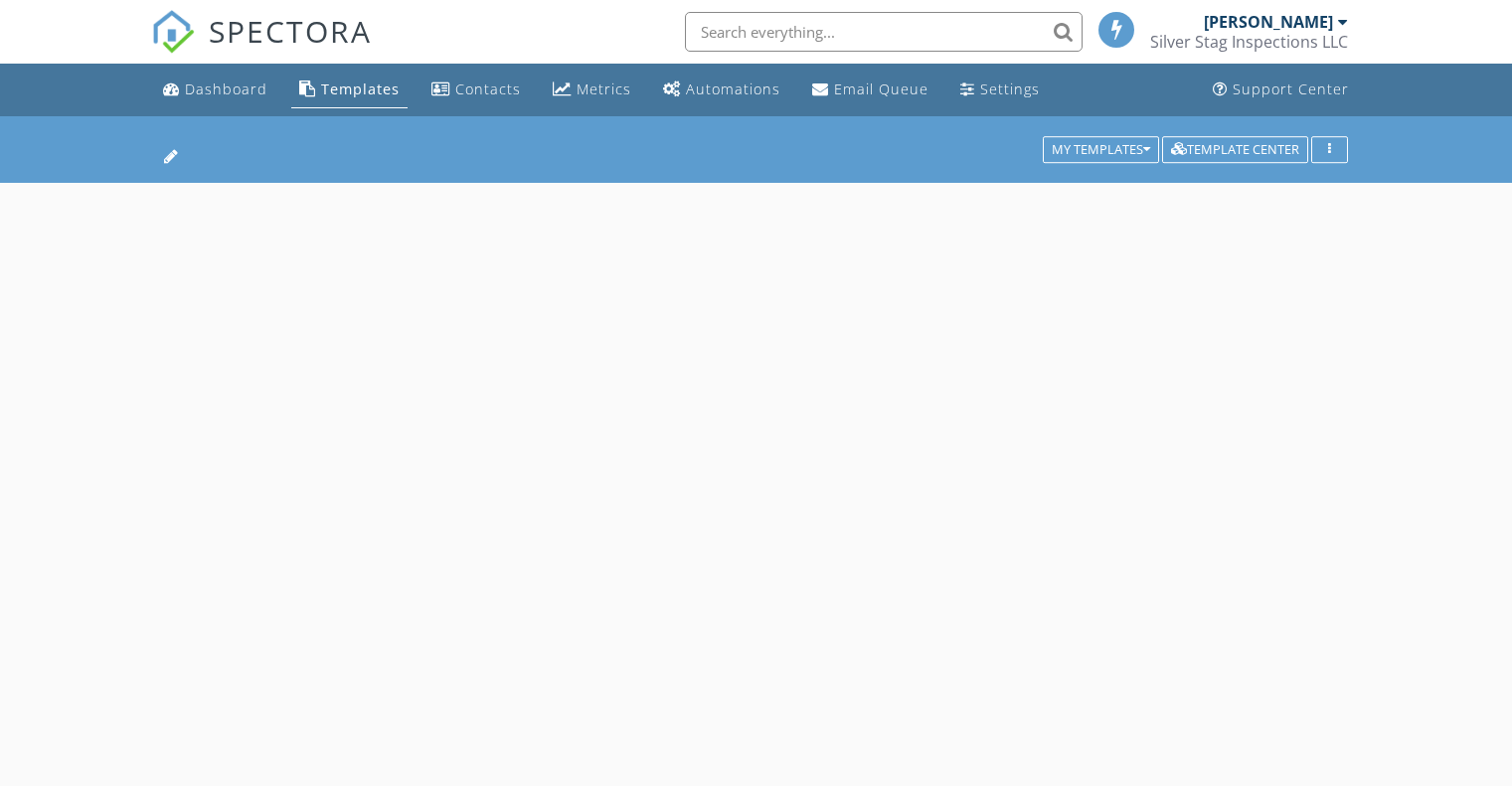 scroll, scrollTop: 0, scrollLeft: 0, axis: both 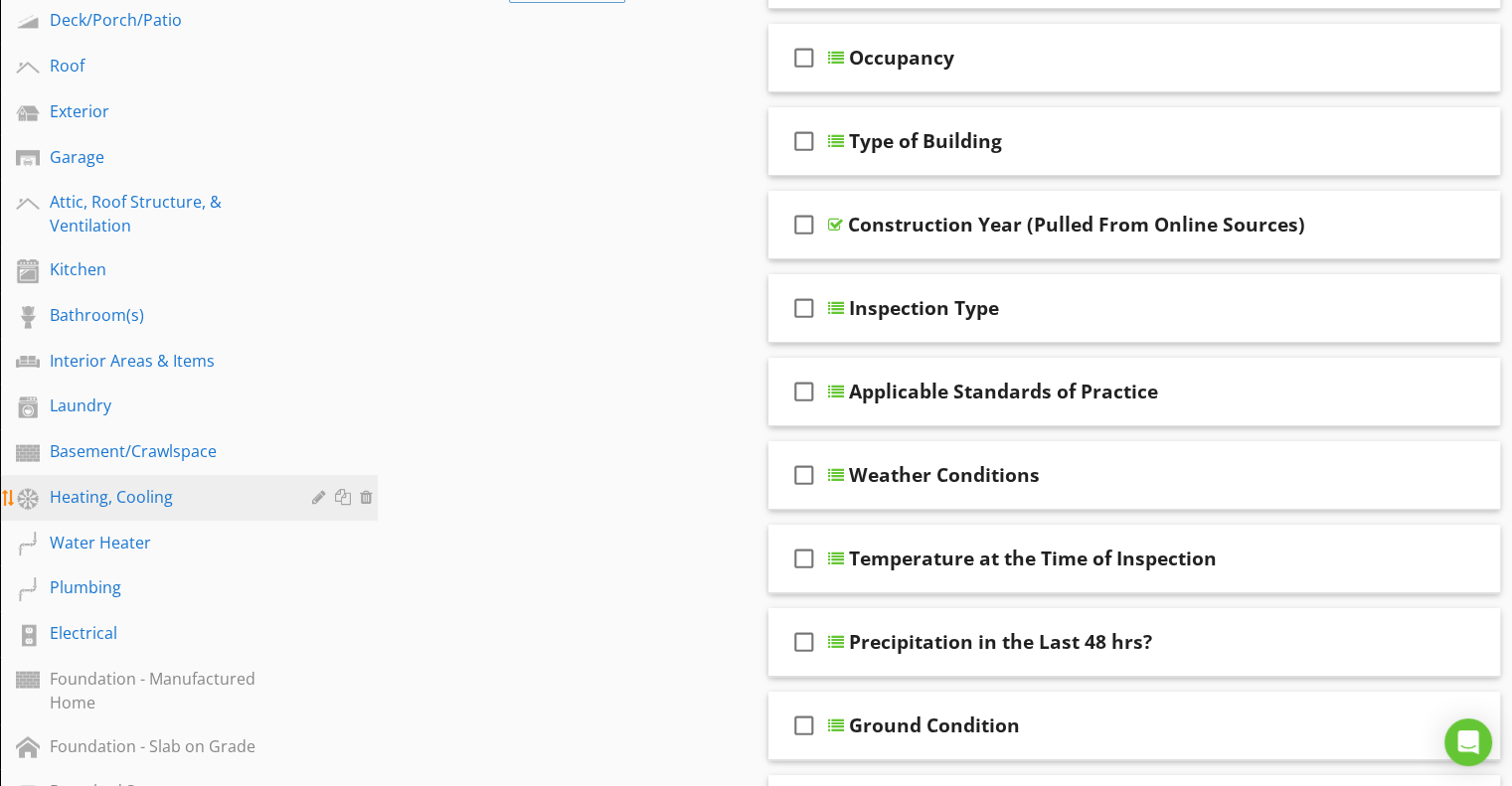click on "Heating, Cooling" at bounding box center (166, 497) 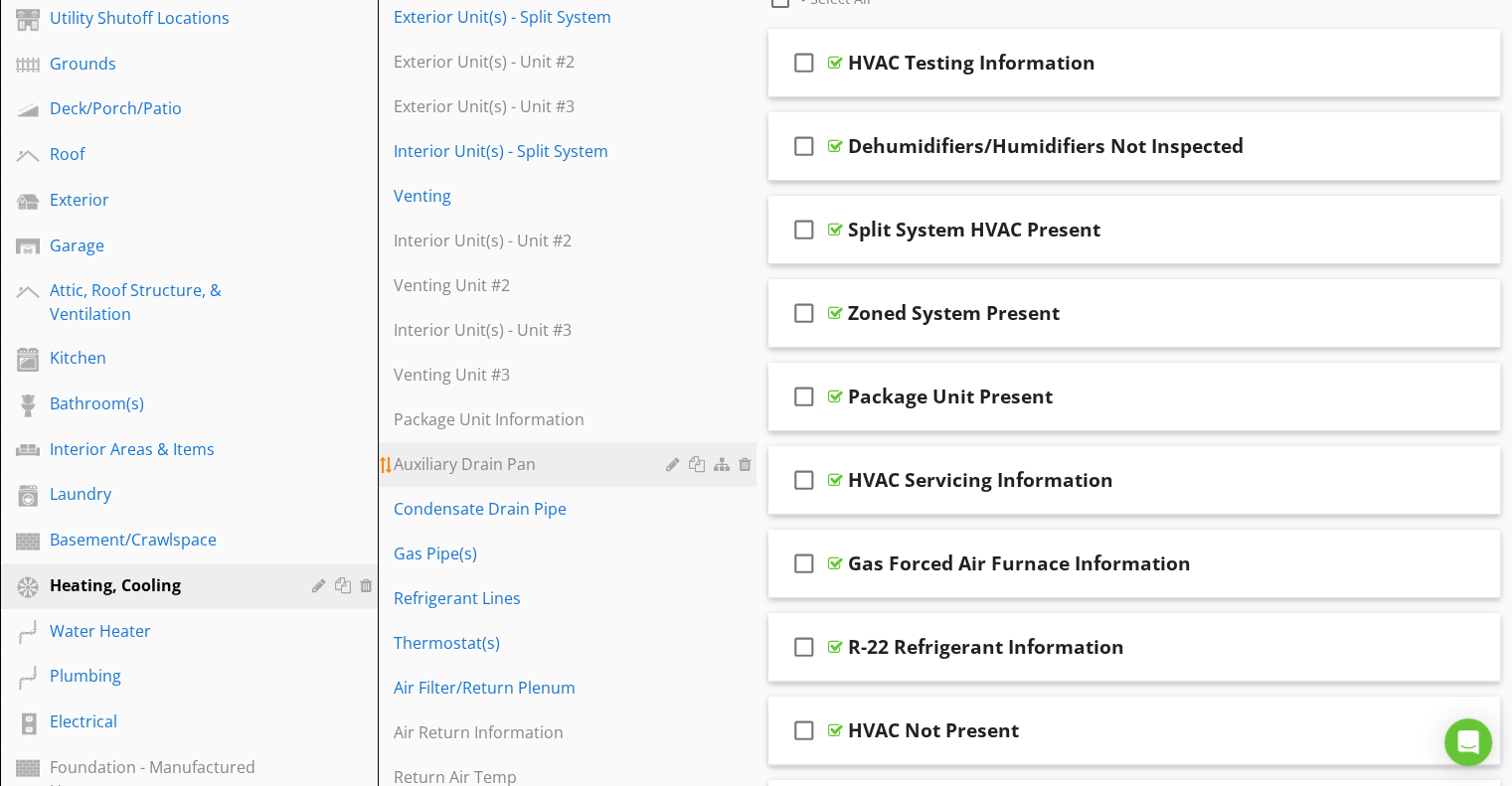 scroll, scrollTop: 199, scrollLeft: 0, axis: vertical 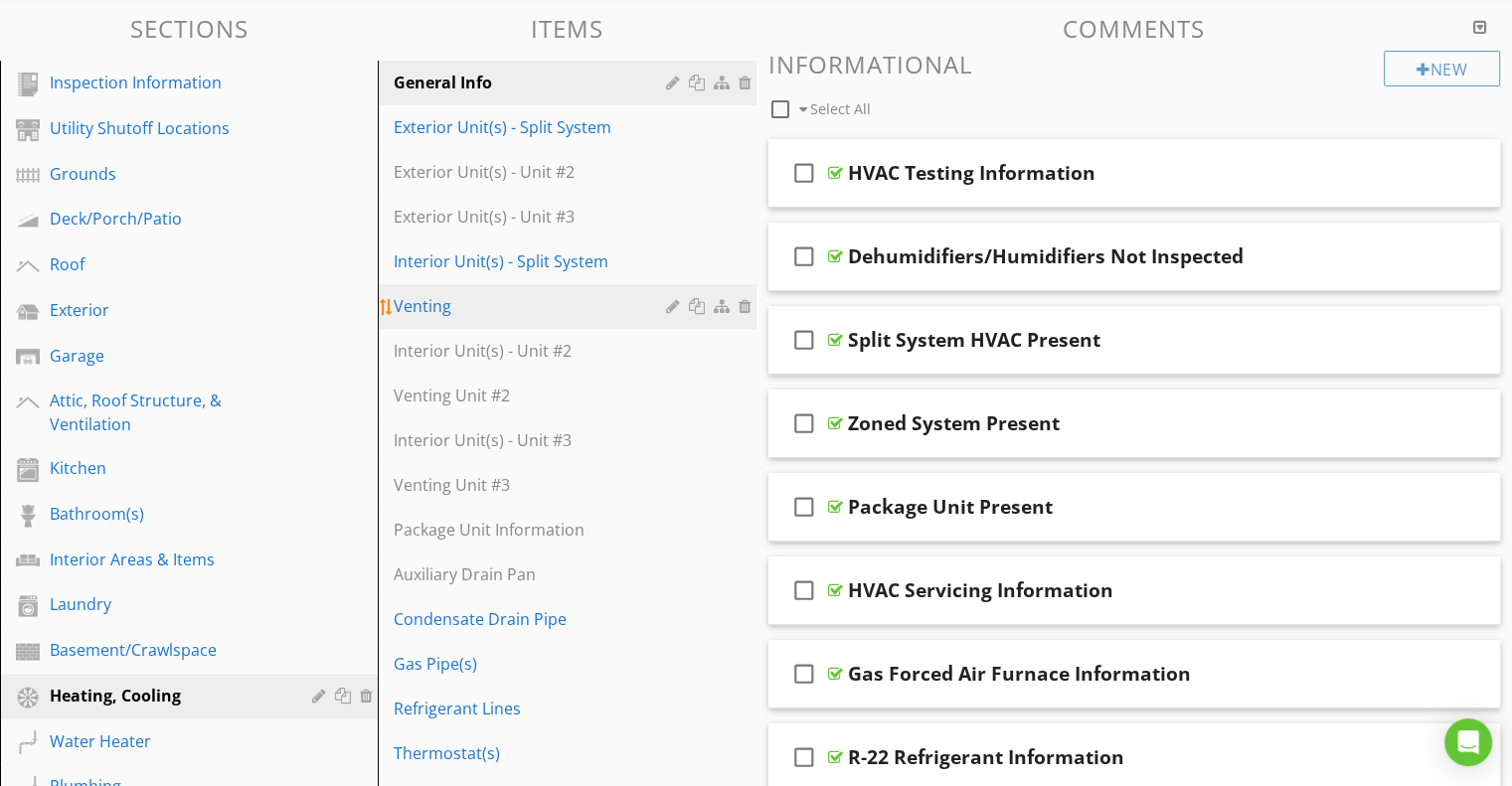click on "Venting" at bounding box center (532, 306) 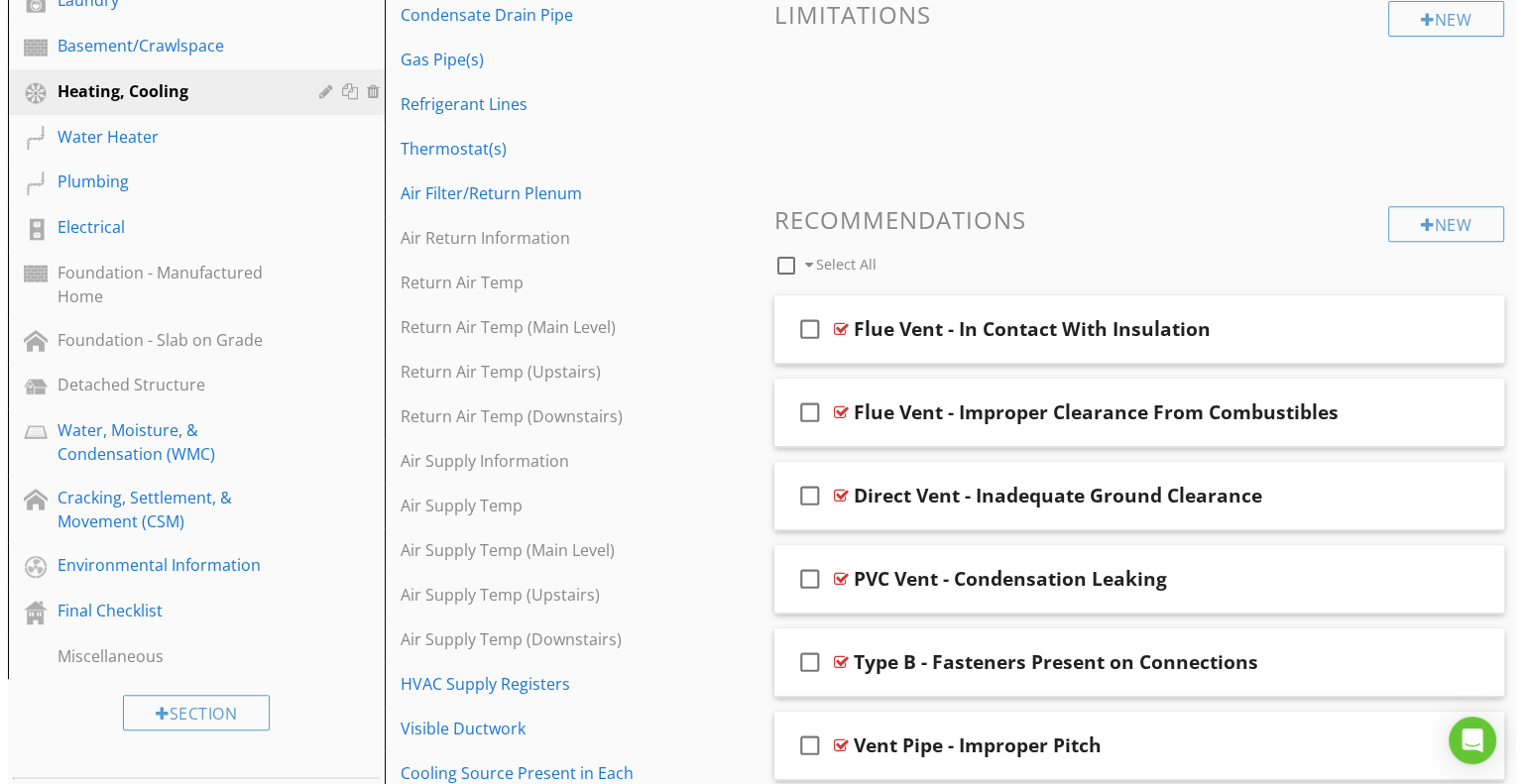scroll, scrollTop: 694, scrollLeft: 0, axis: vertical 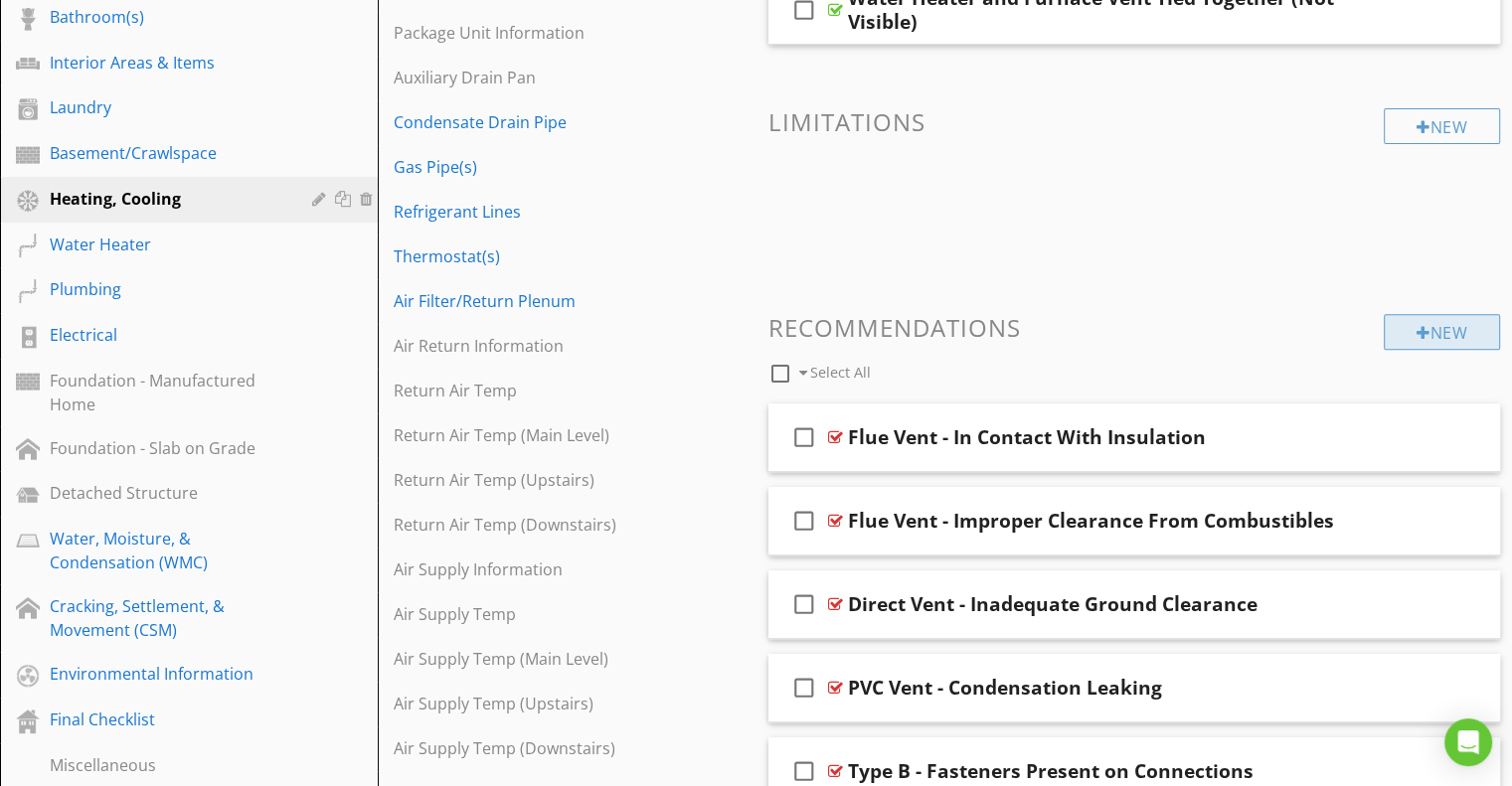 click on "New" at bounding box center [1441, 332] 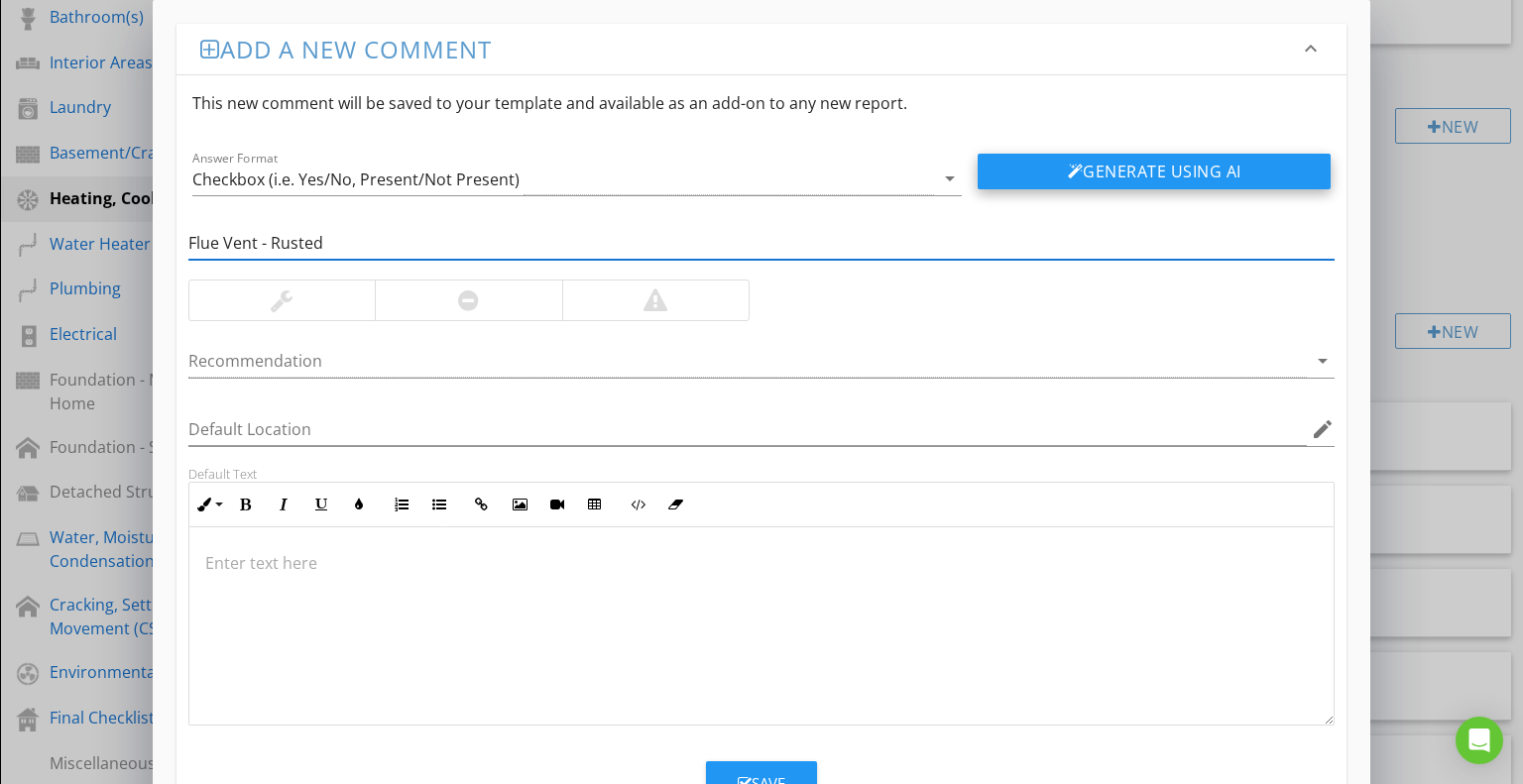 type on "Flue Vent - Rusted" 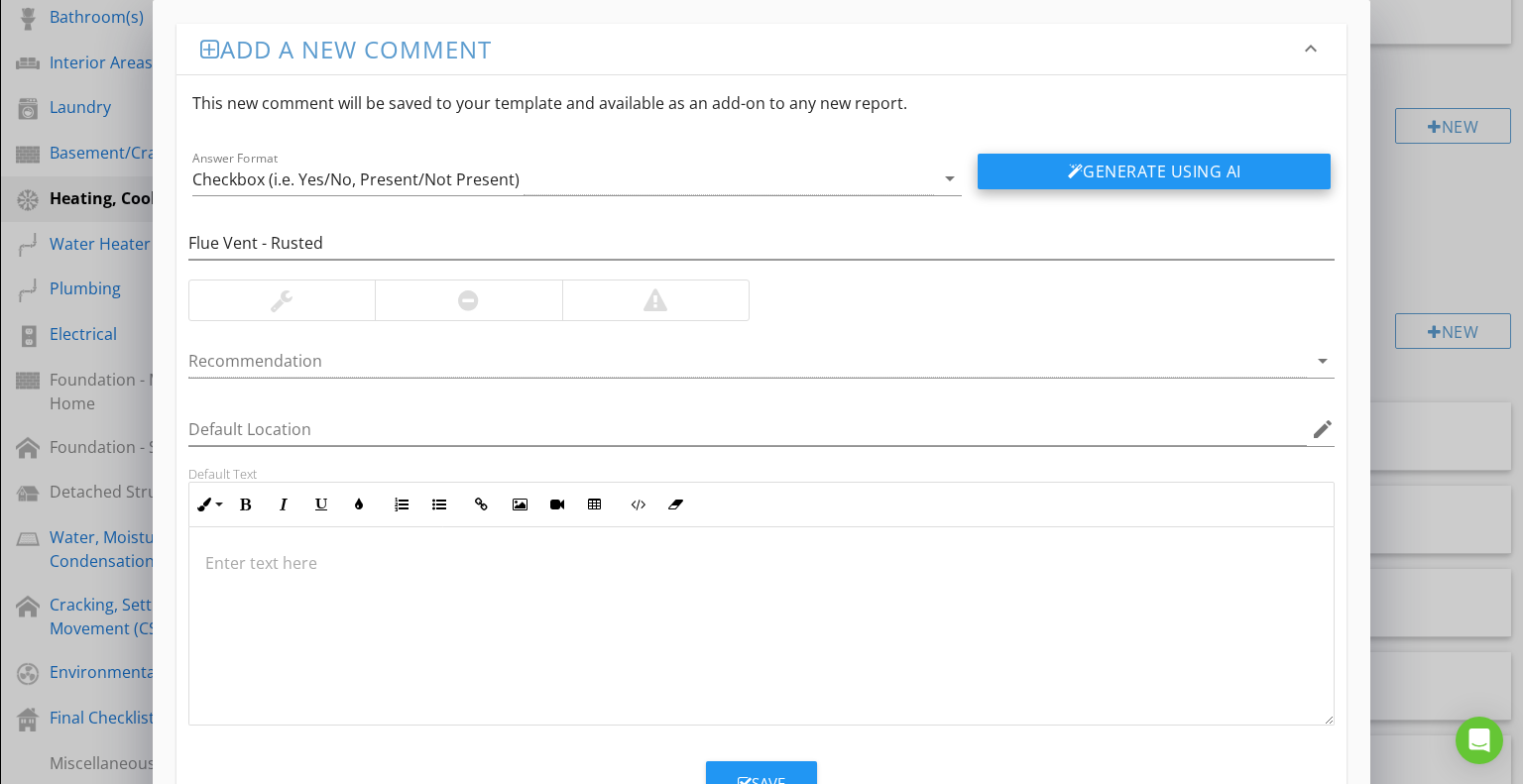 click on "Generate Using AI" at bounding box center [1154, 171] 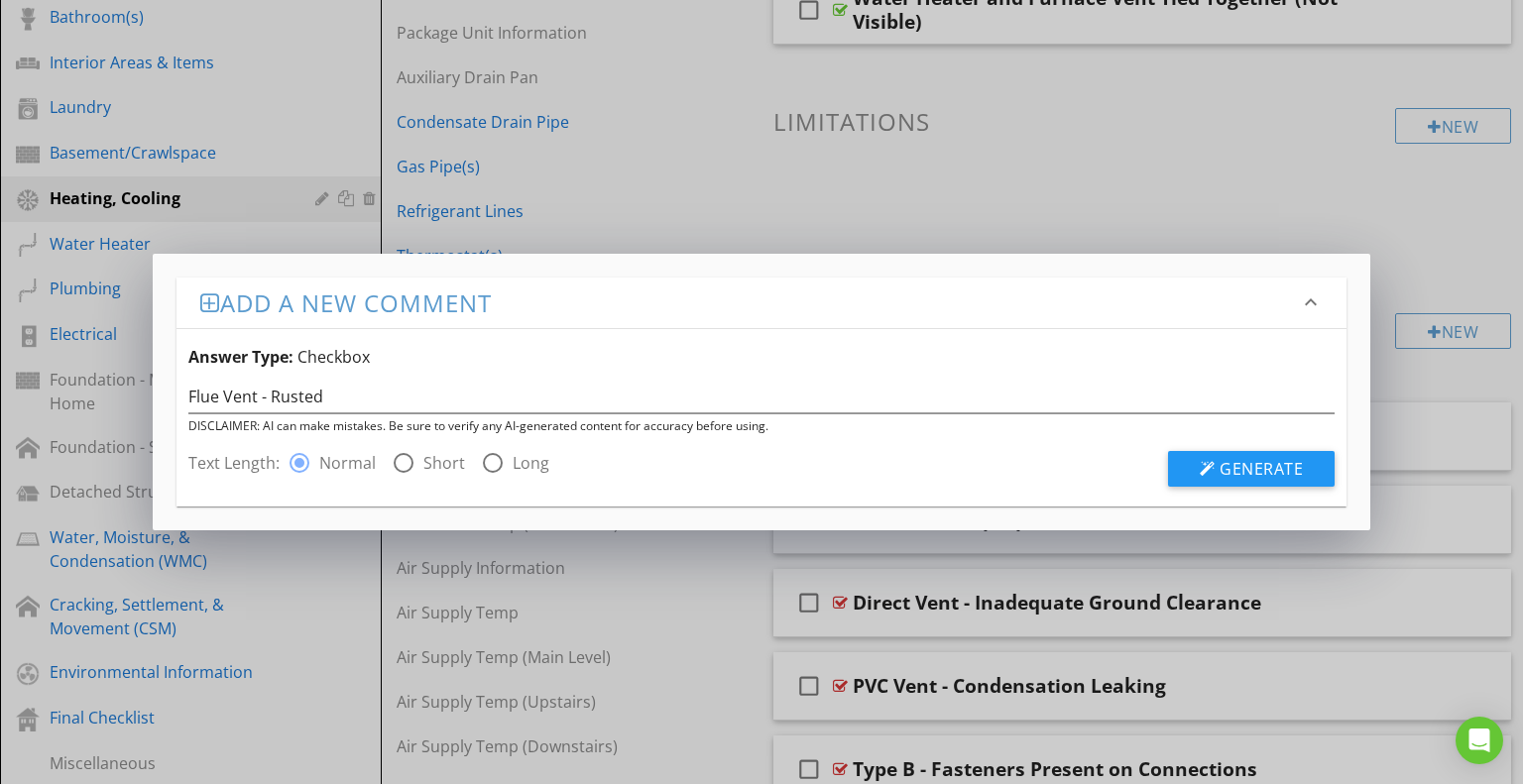 click at bounding box center [404, 463] 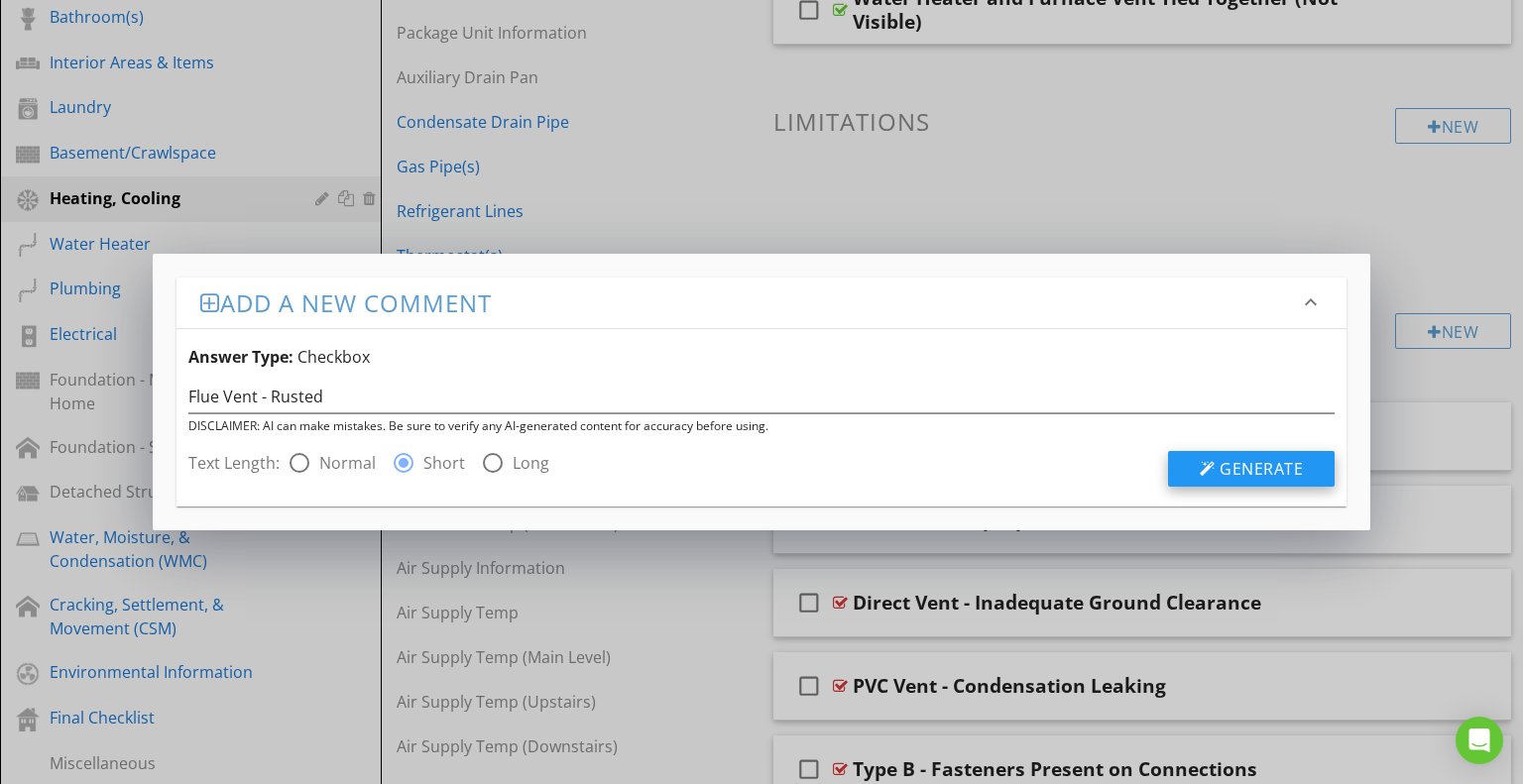 click on "Generate" at bounding box center (1251, 469) 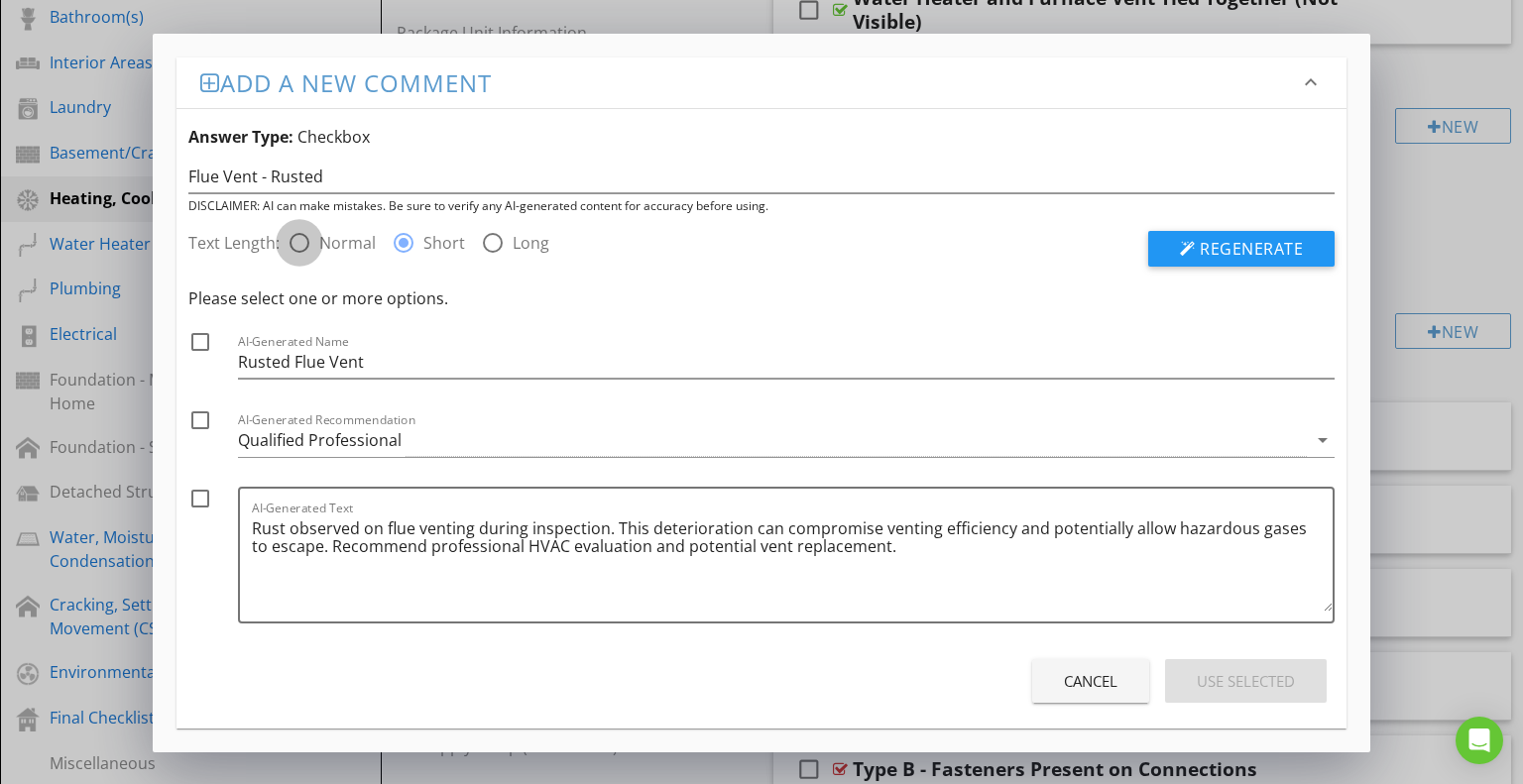click at bounding box center [299, 243] 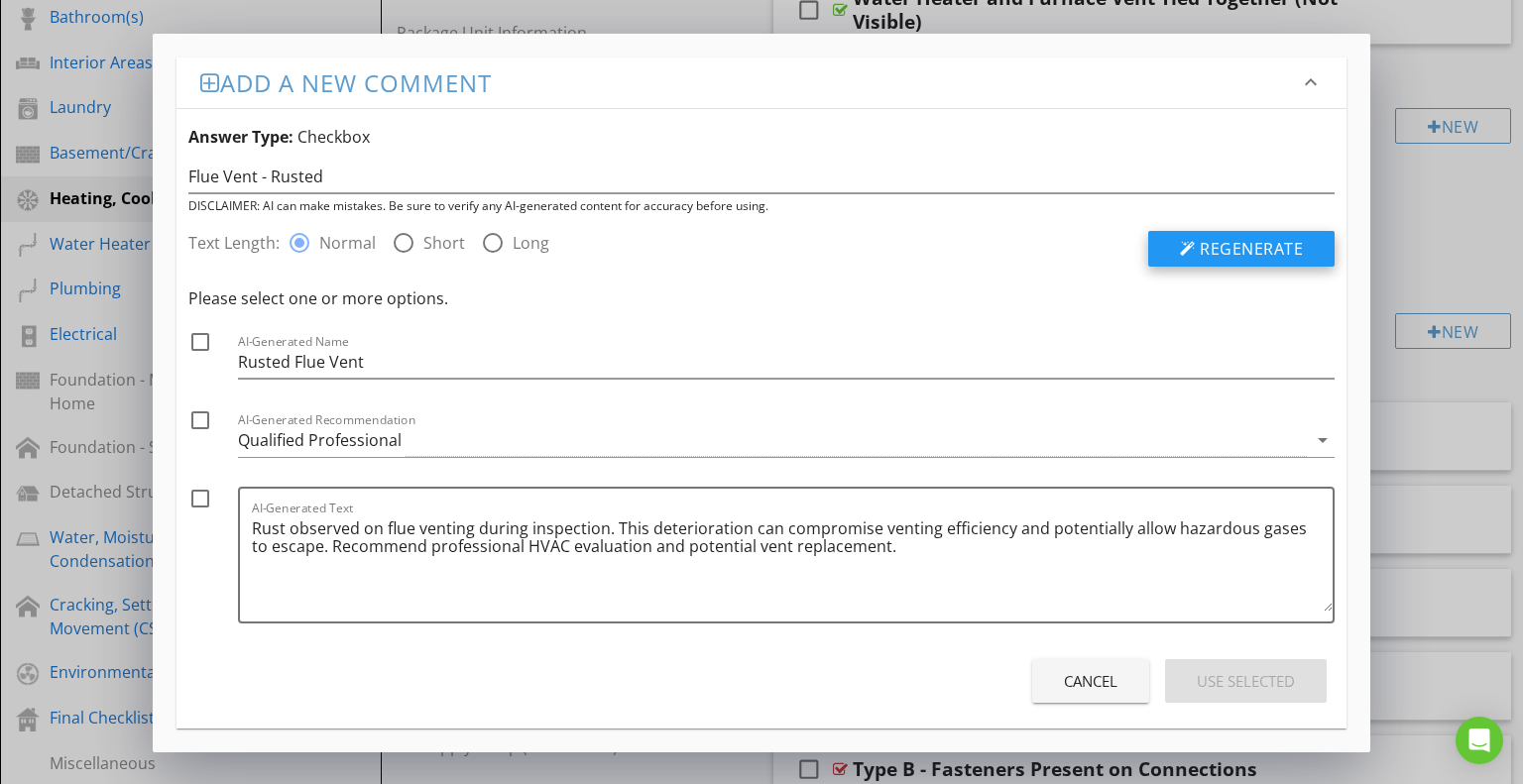 click on "Regenerate" at bounding box center (1251, 249) 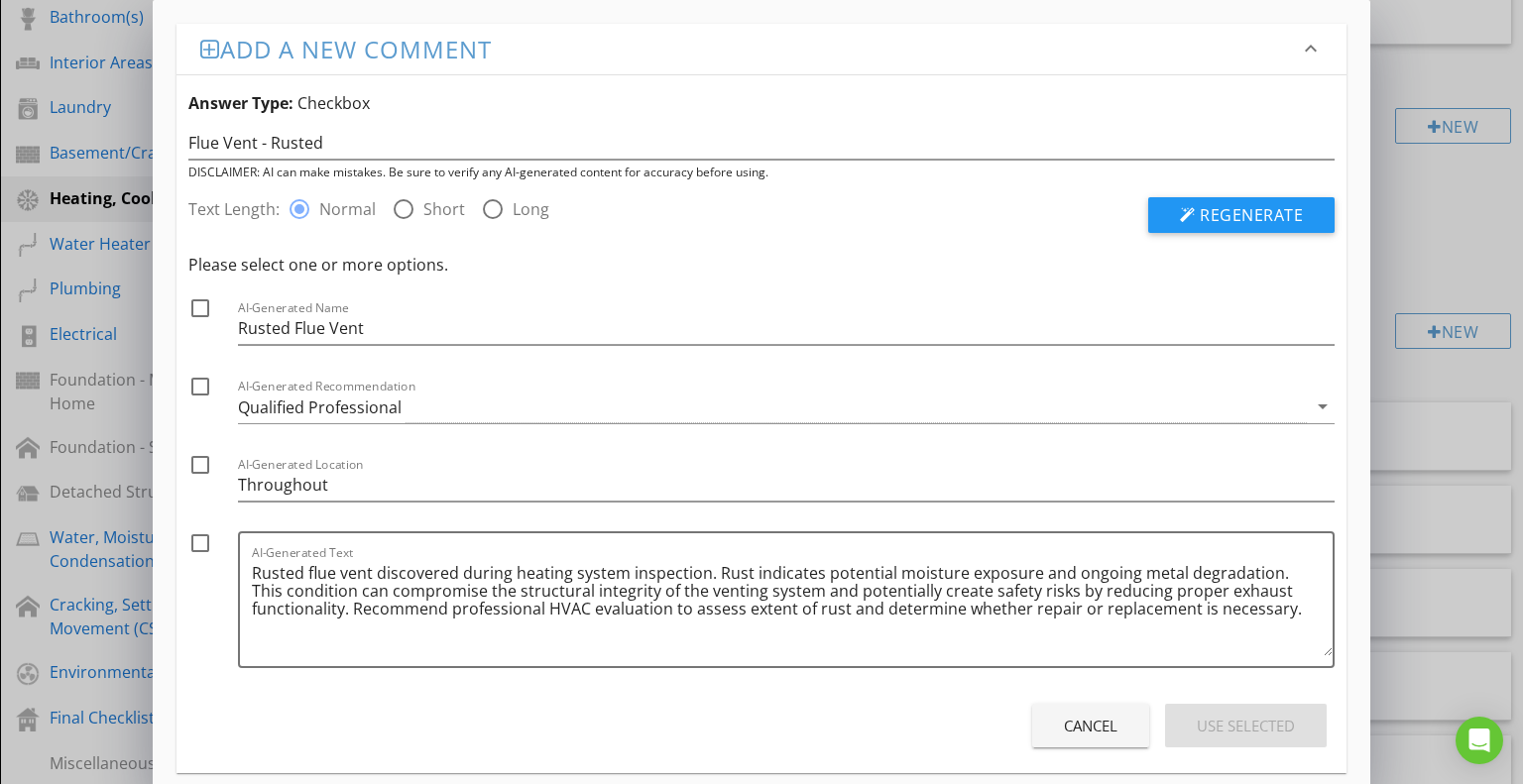 click at bounding box center (404, 209) 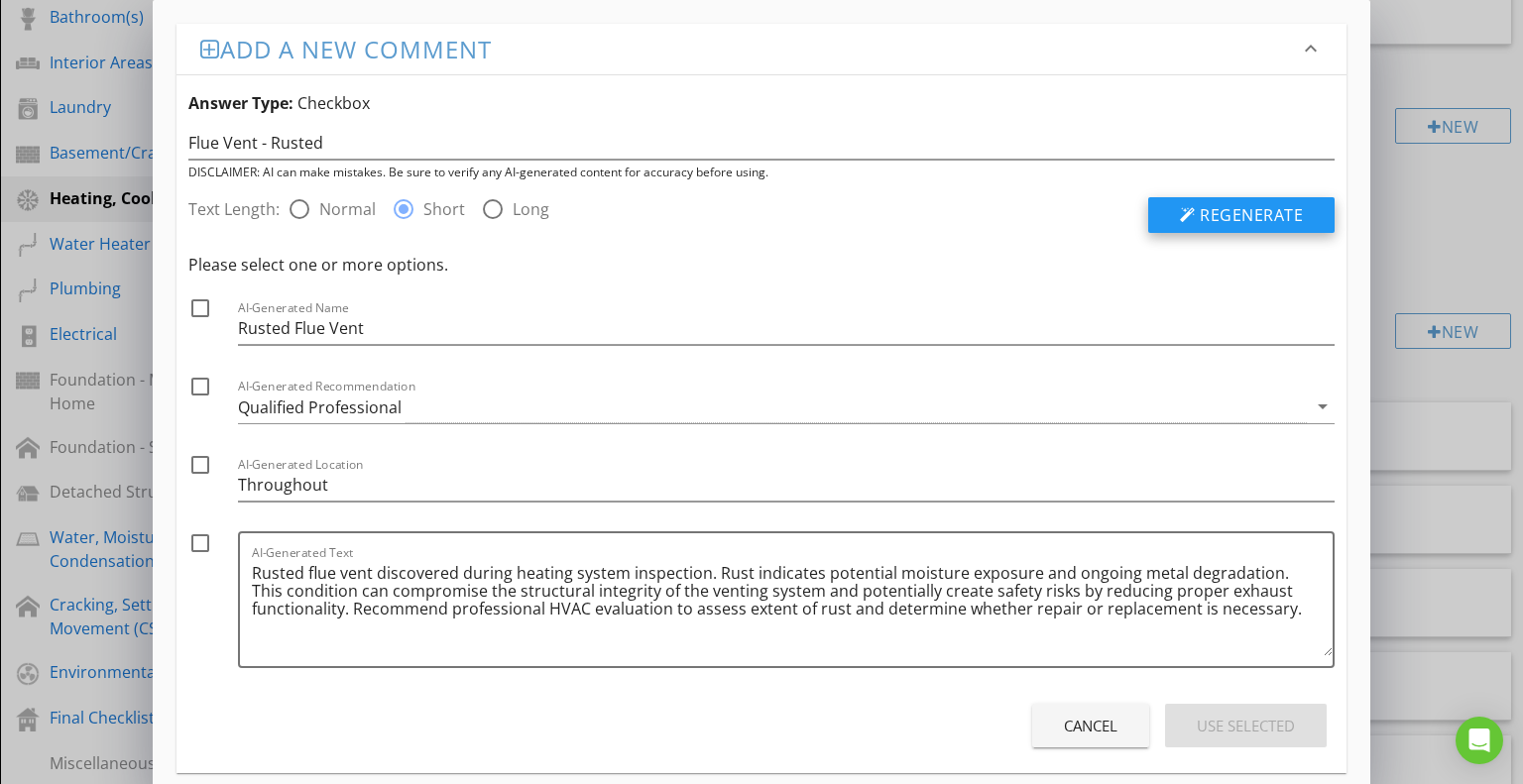 click at bounding box center (1188, 215) 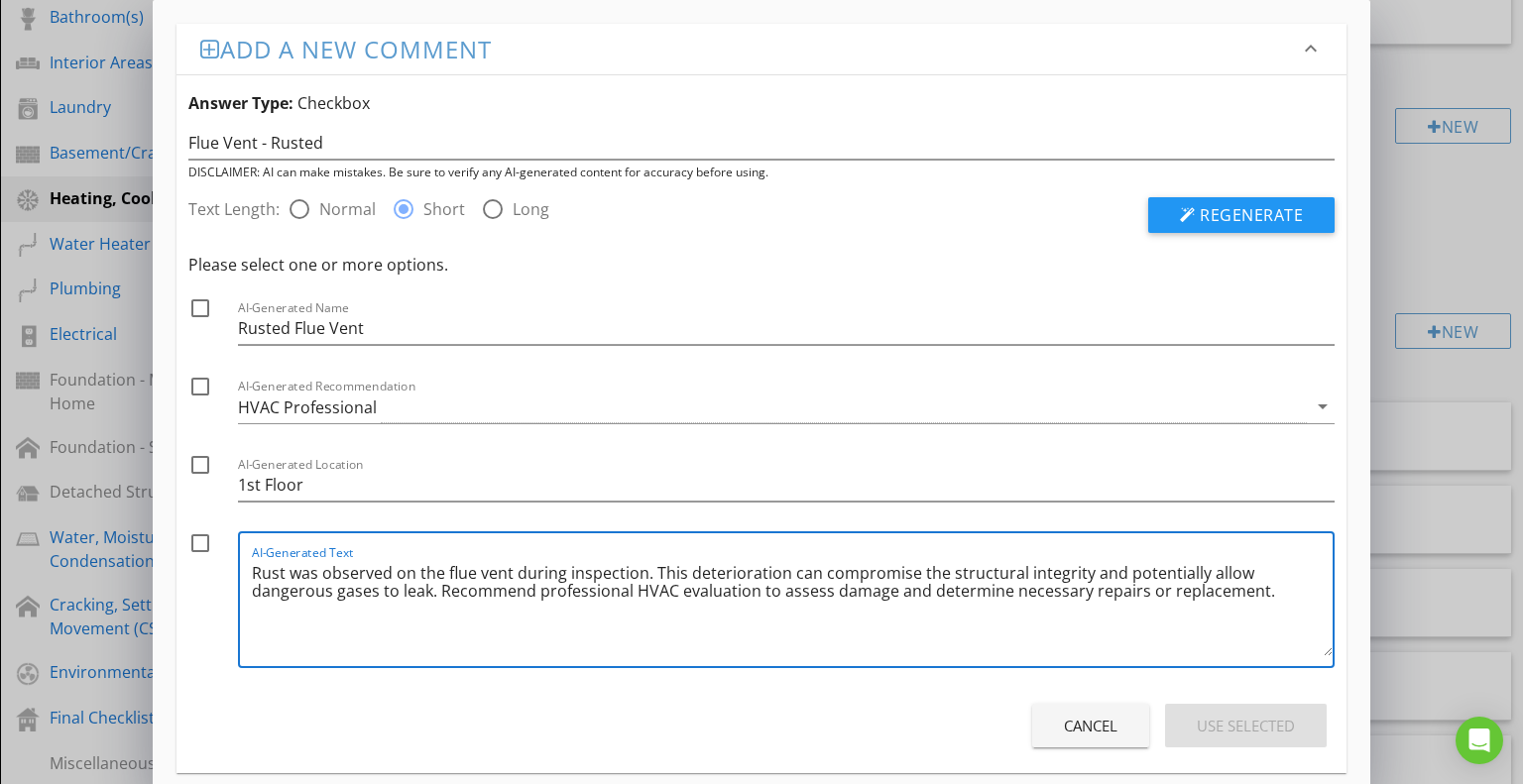 drag, startPoint x: 250, startPoint y: 565, endPoint x: 1196, endPoint y: 622, distance: 947.7157 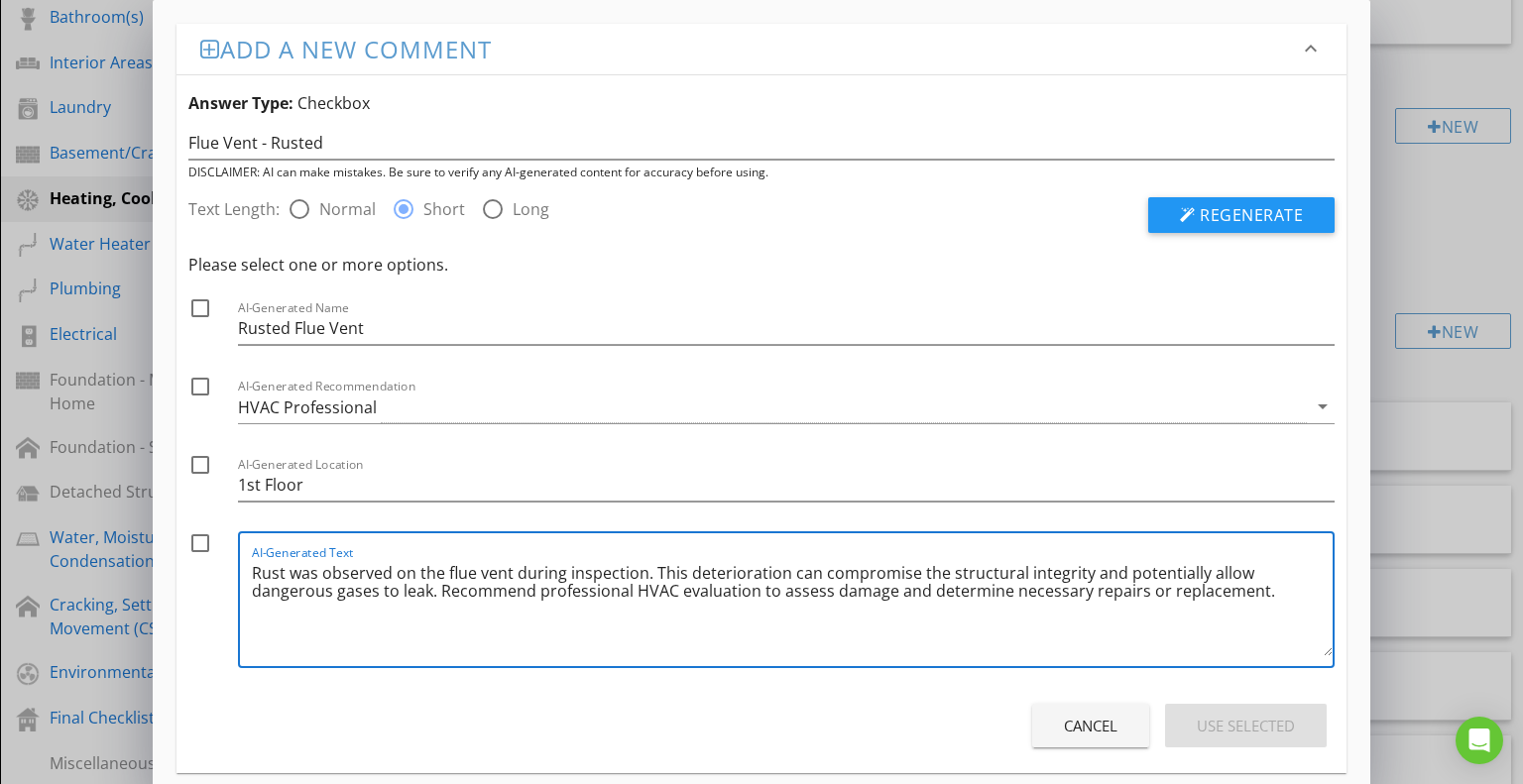 click on "Cancel" at bounding box center (1091, 726) 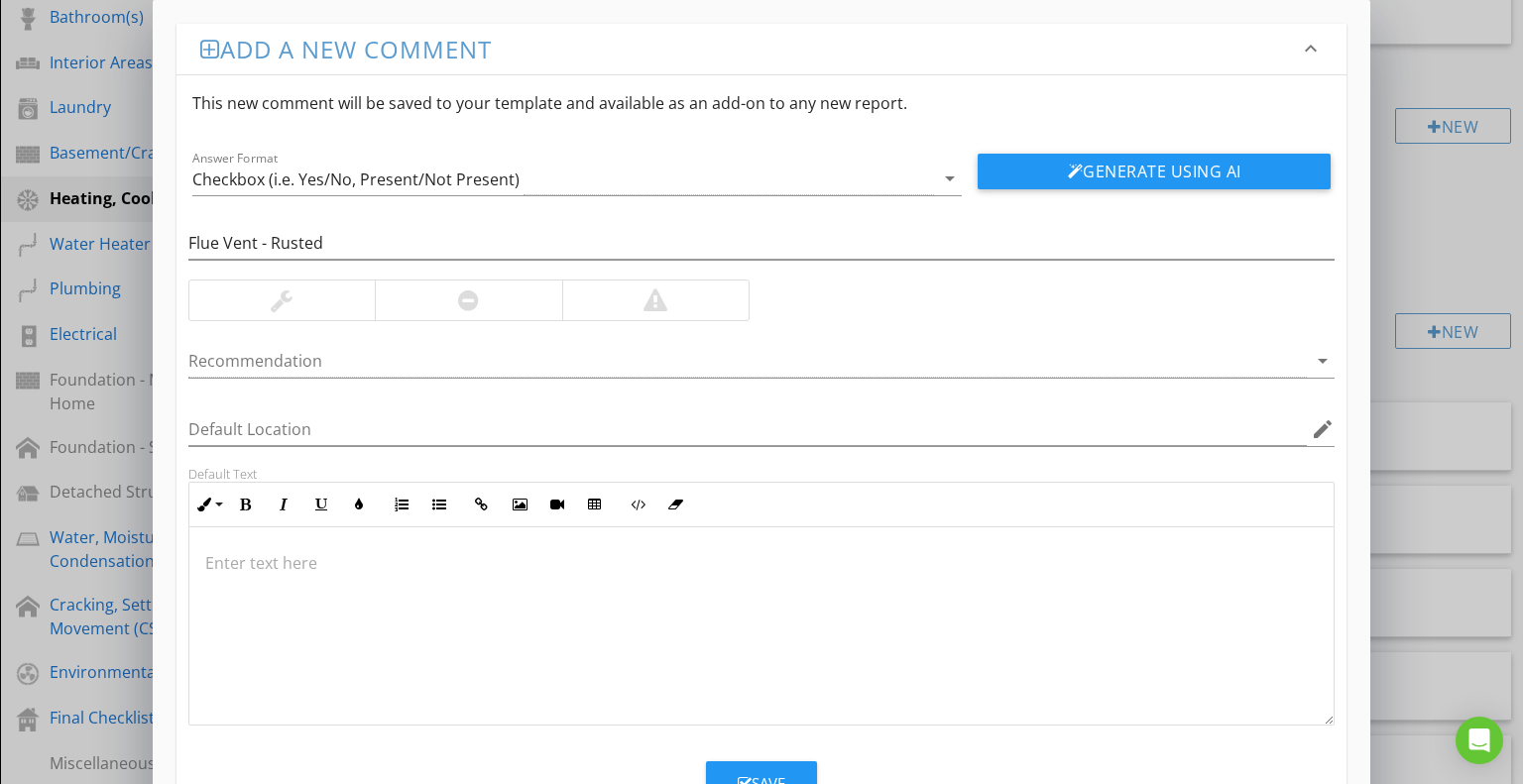 scroll, scrollTop: 0, scrollLeft: 0, axis: both 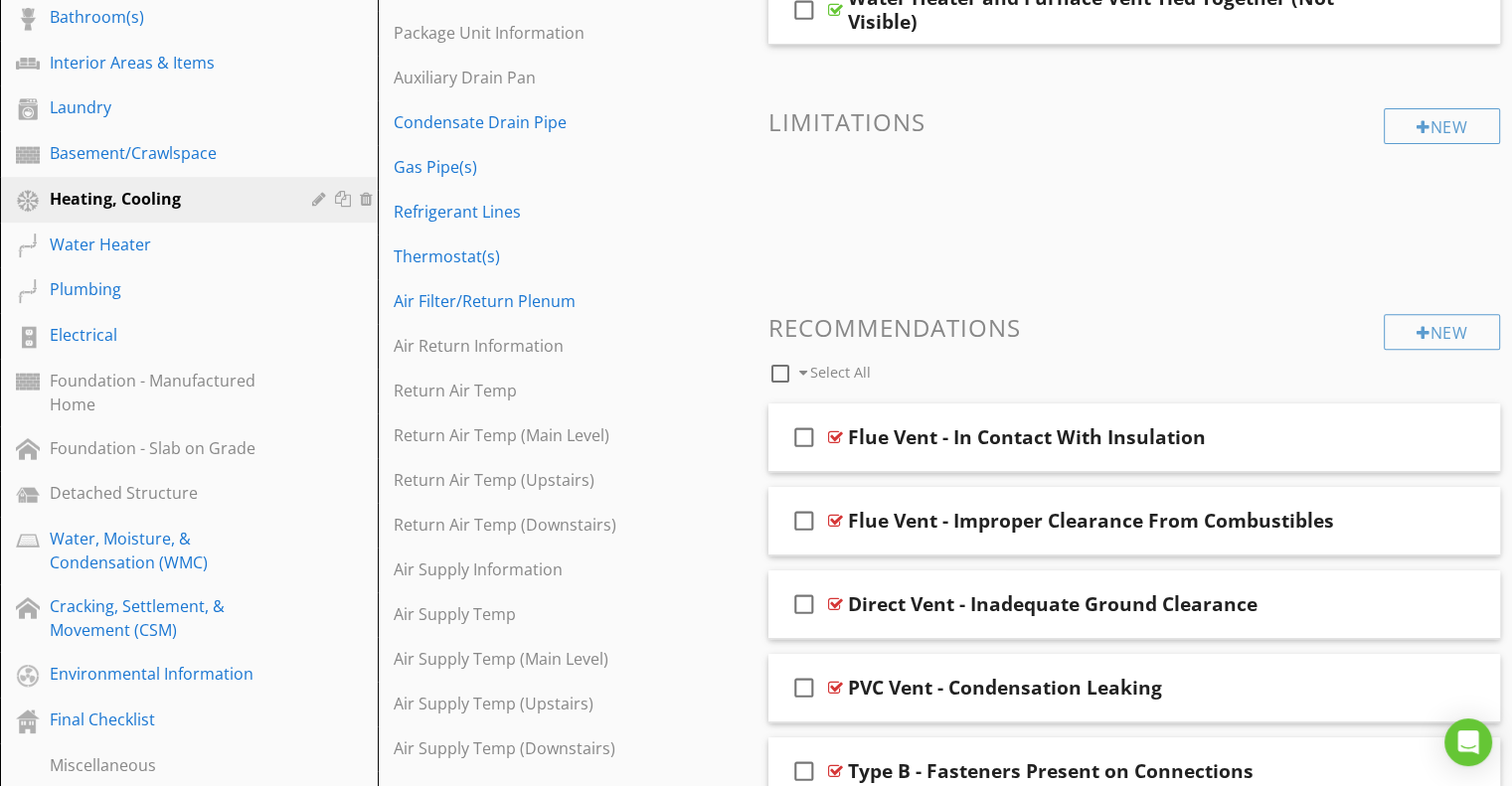 click at bounding box center (756, 393) 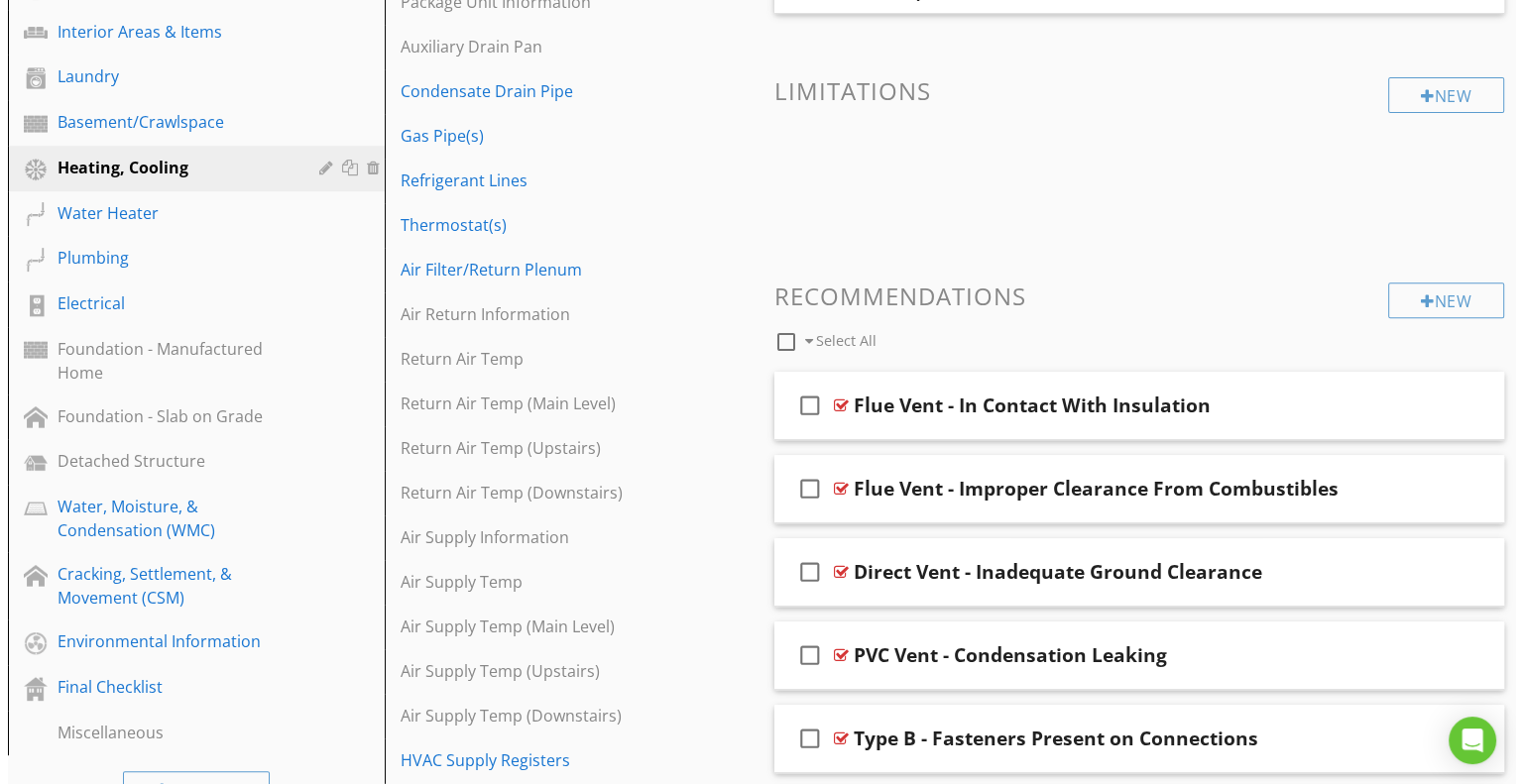 scroll, scrollTop: 694, scrollLeft: 0, axis: vertical 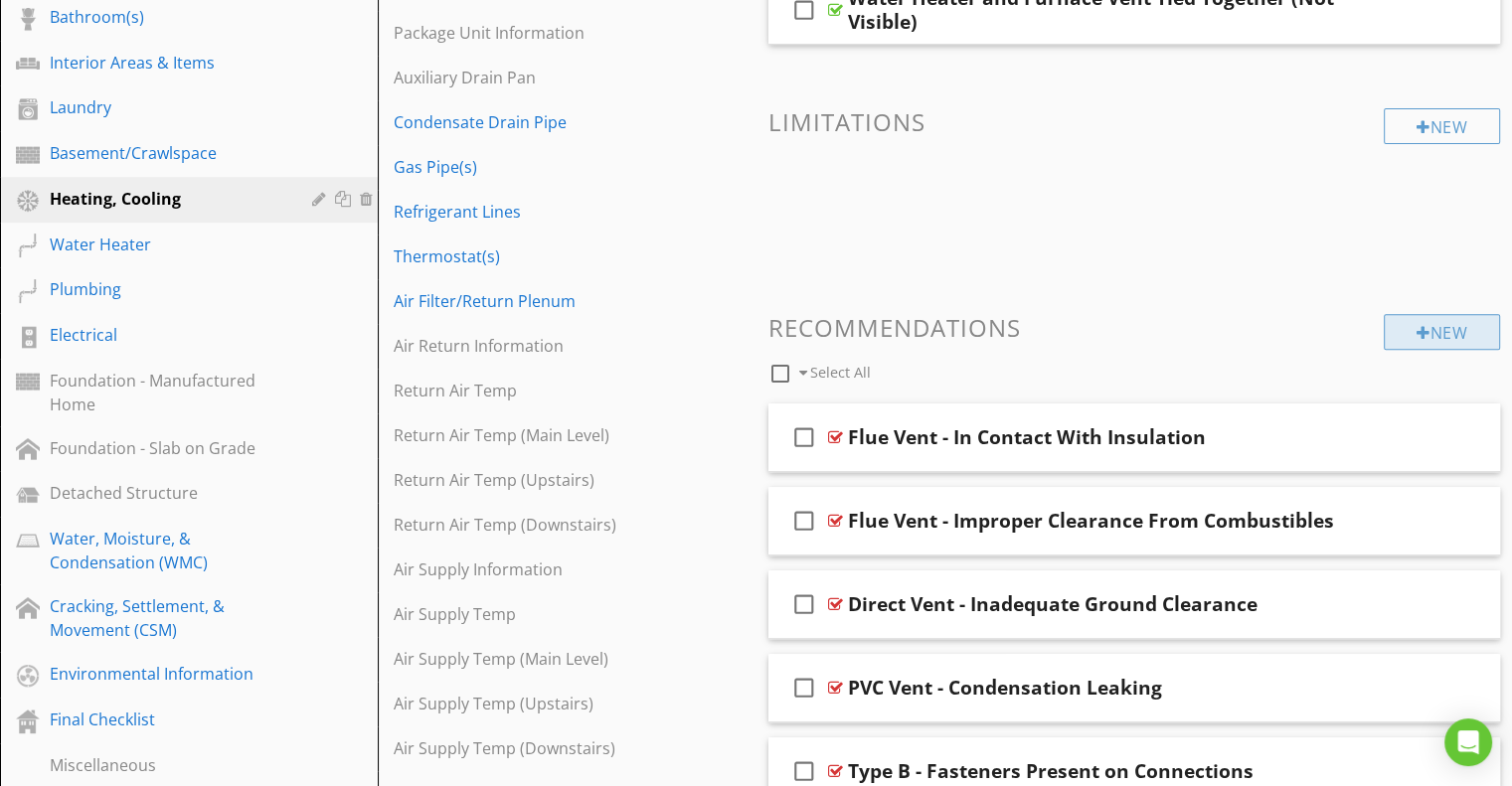 click at bounding box center (1424, 333) 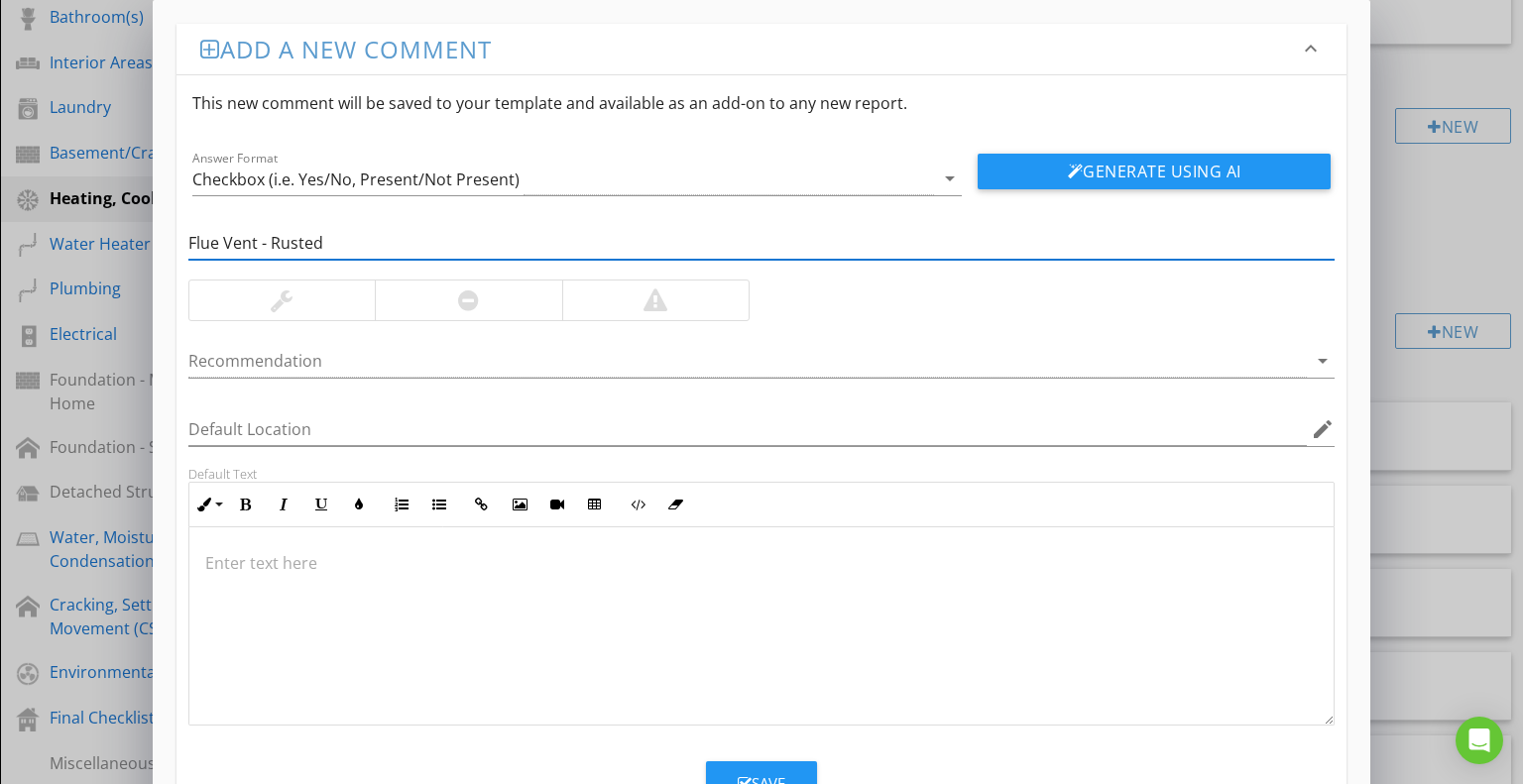 type on "Flue Vent - Rusted" 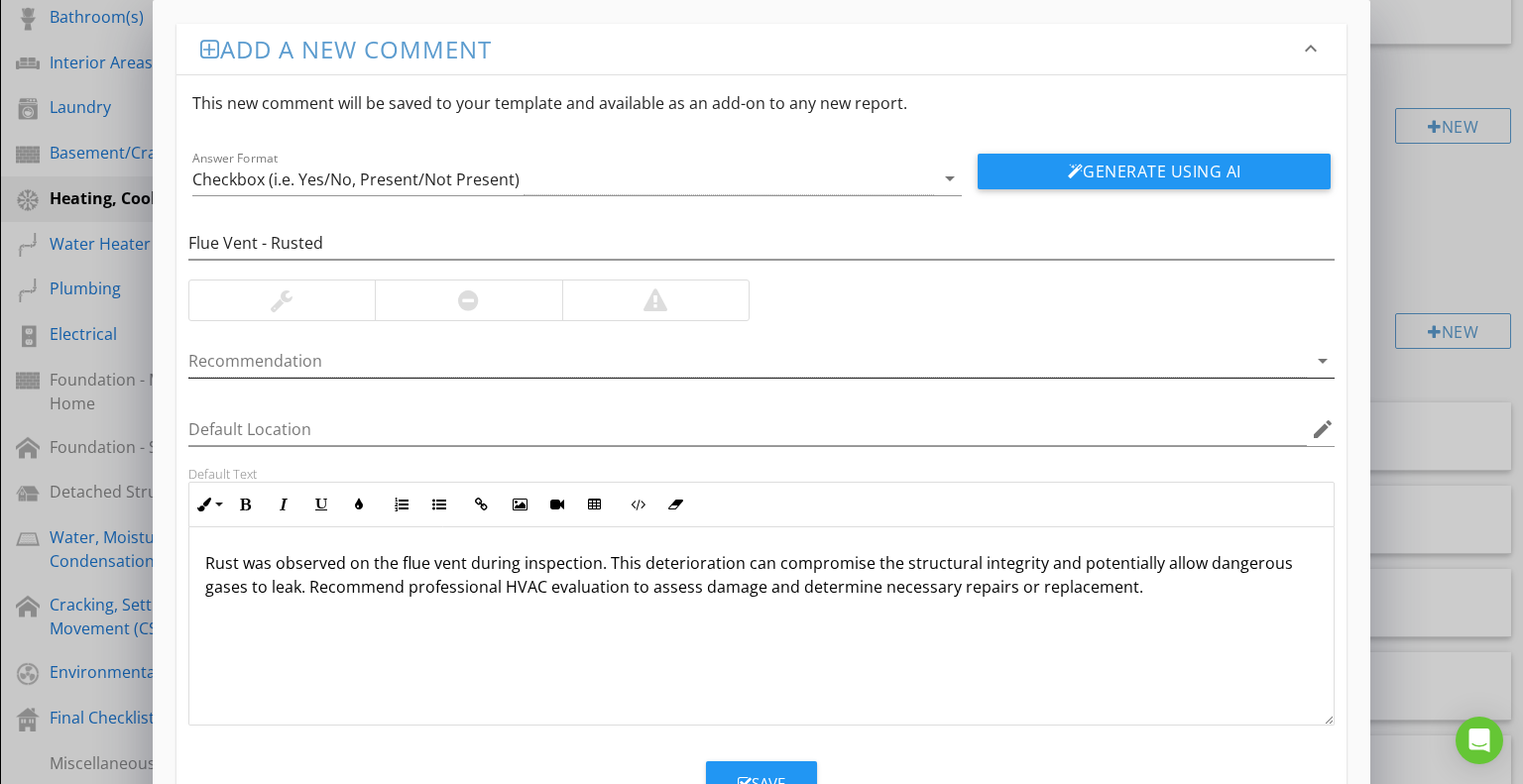 click at bounding box center [748, 361] 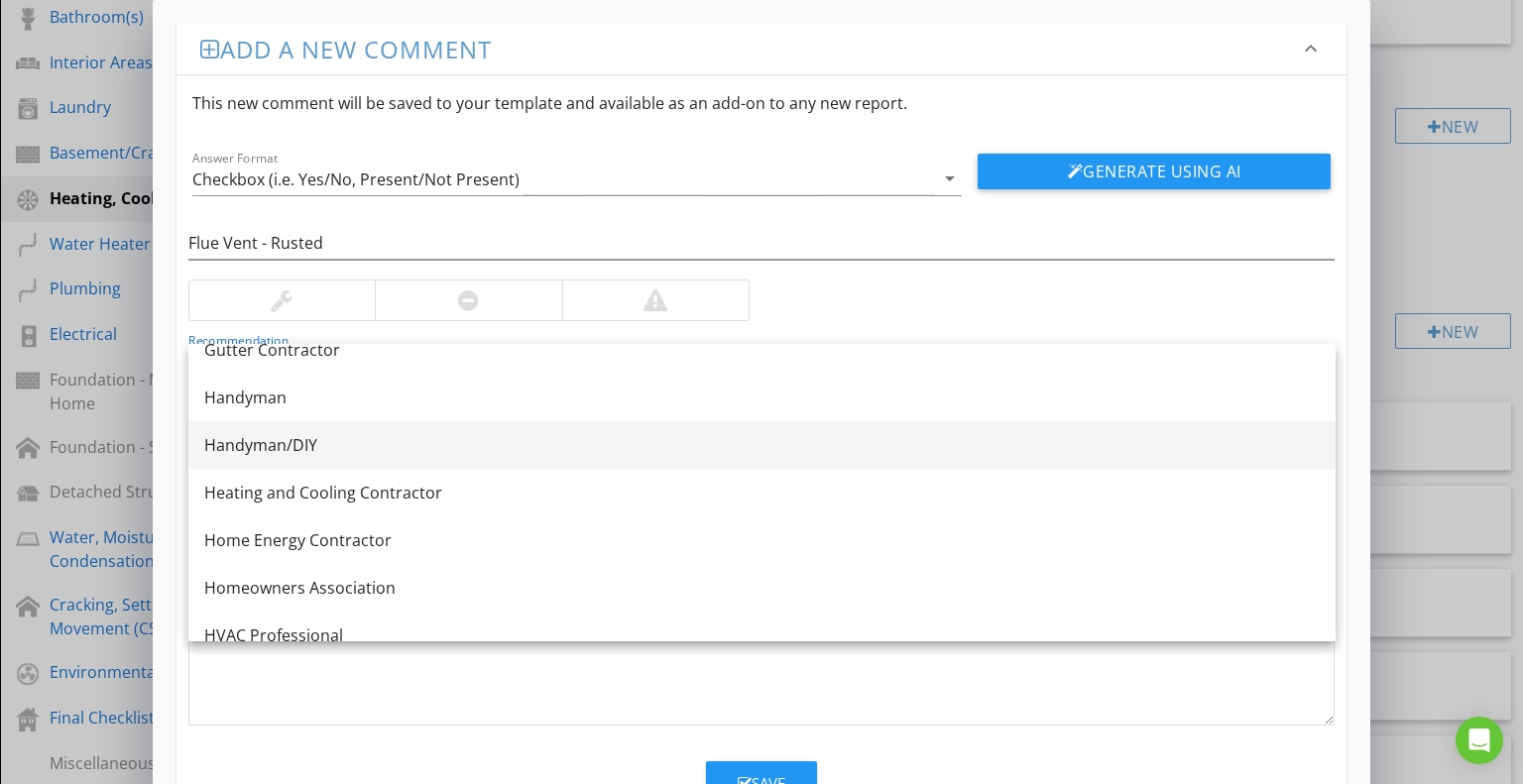scroll, scrollTop: 1288, scrollLeft: 0, axis: vertical 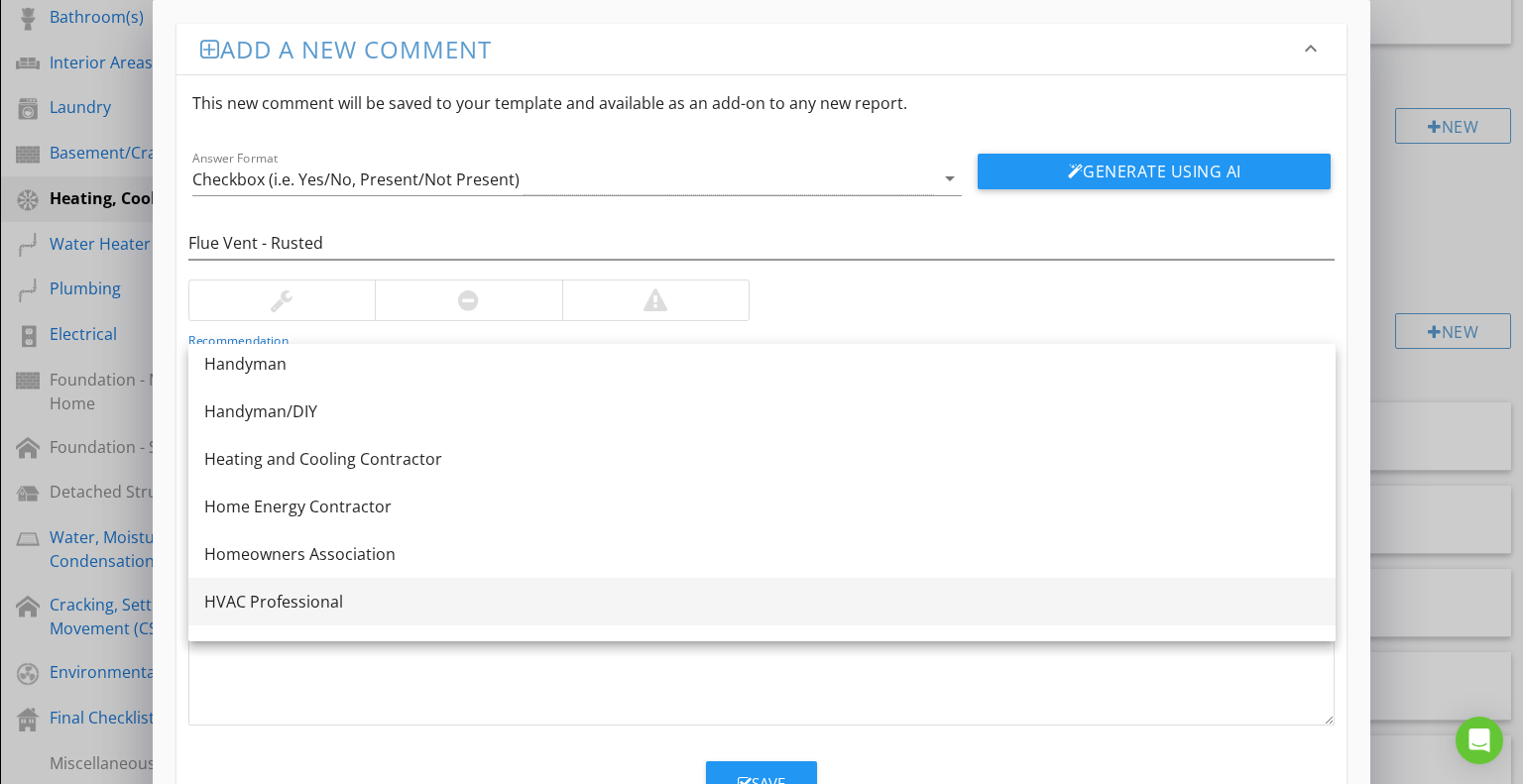 click on "HVAC Professional" at bounding box center (762, 602) 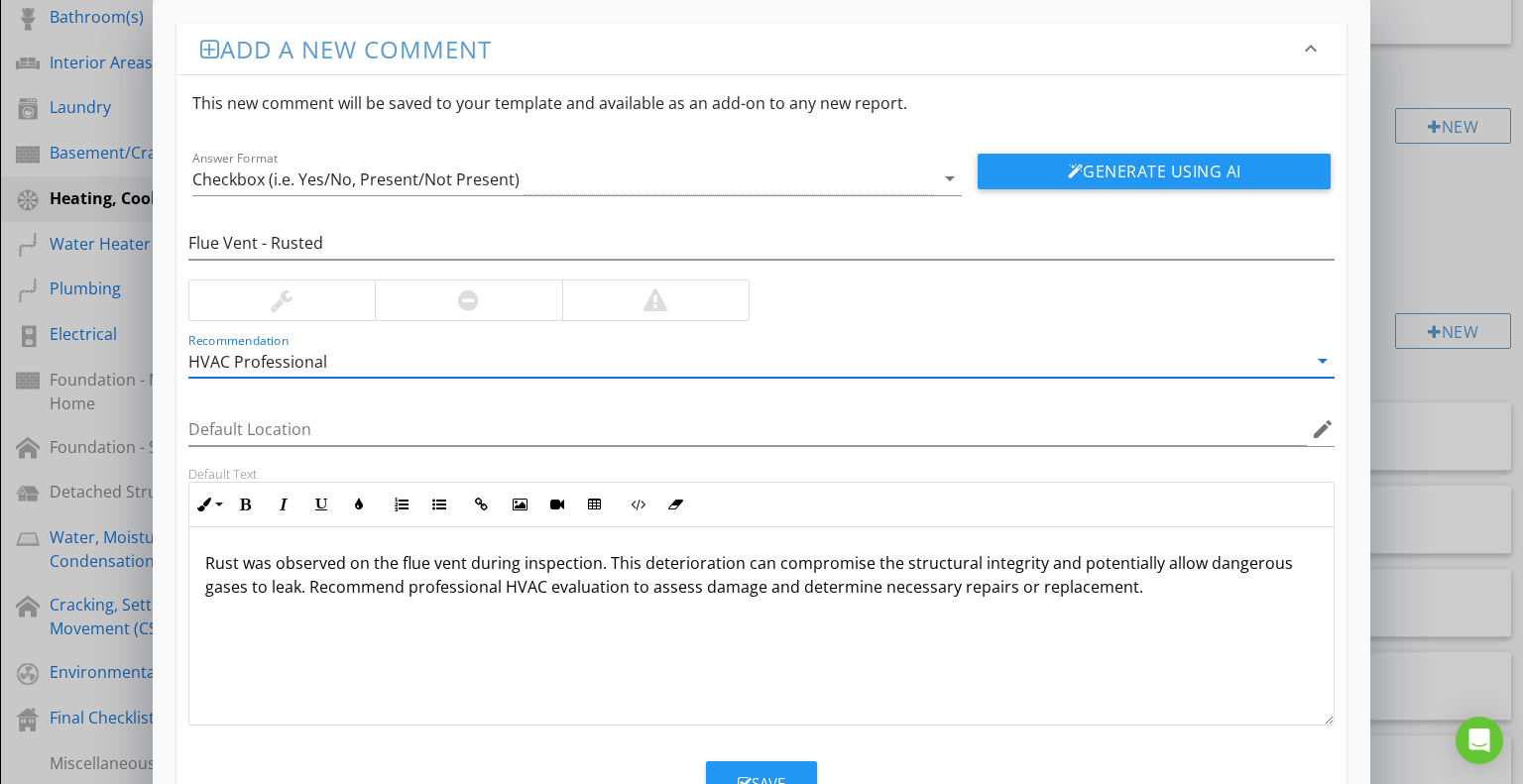 click at bounding box center [468, 300] 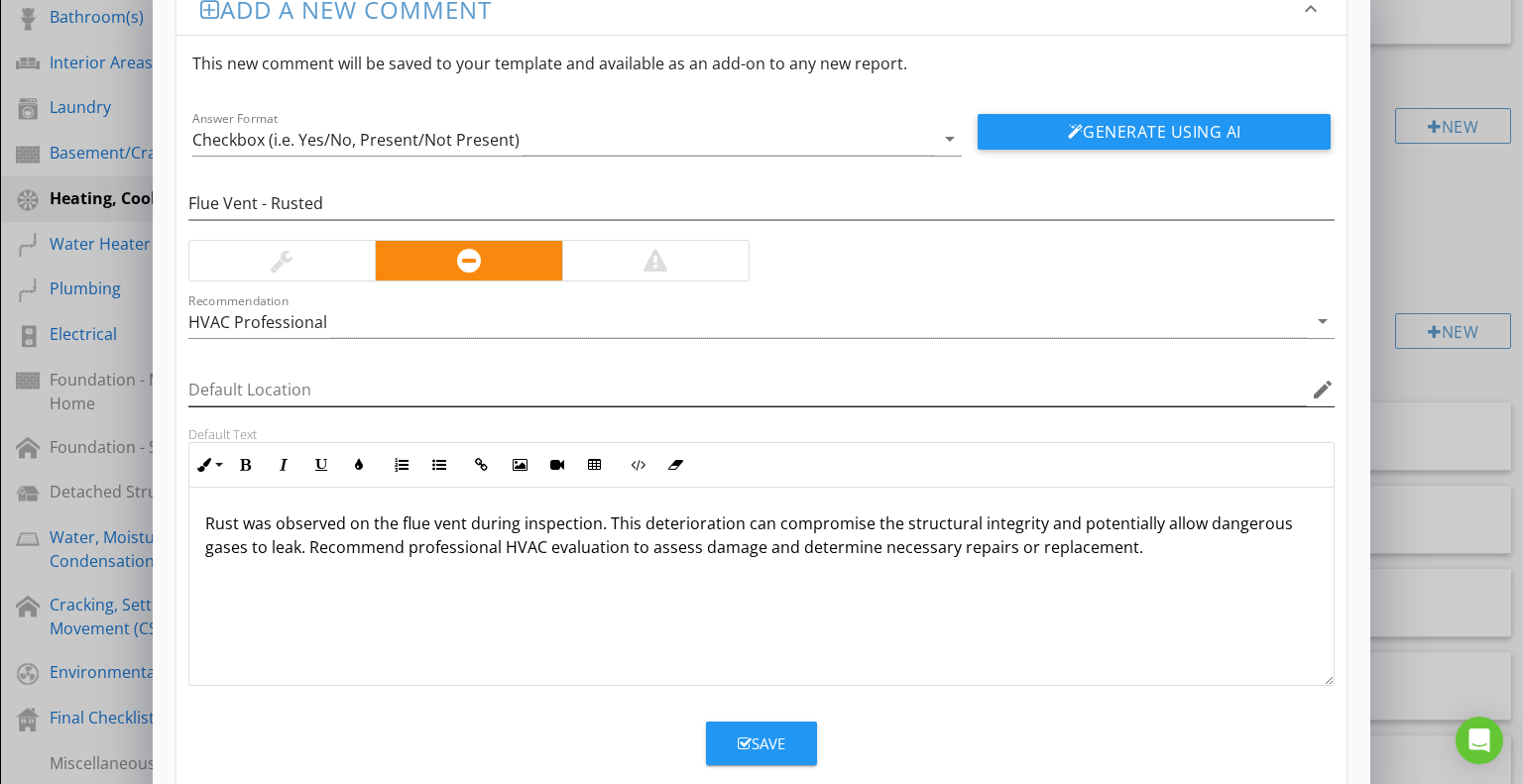 scroll, scrollTop: 74, scrollLeft: 0, axis: vertical 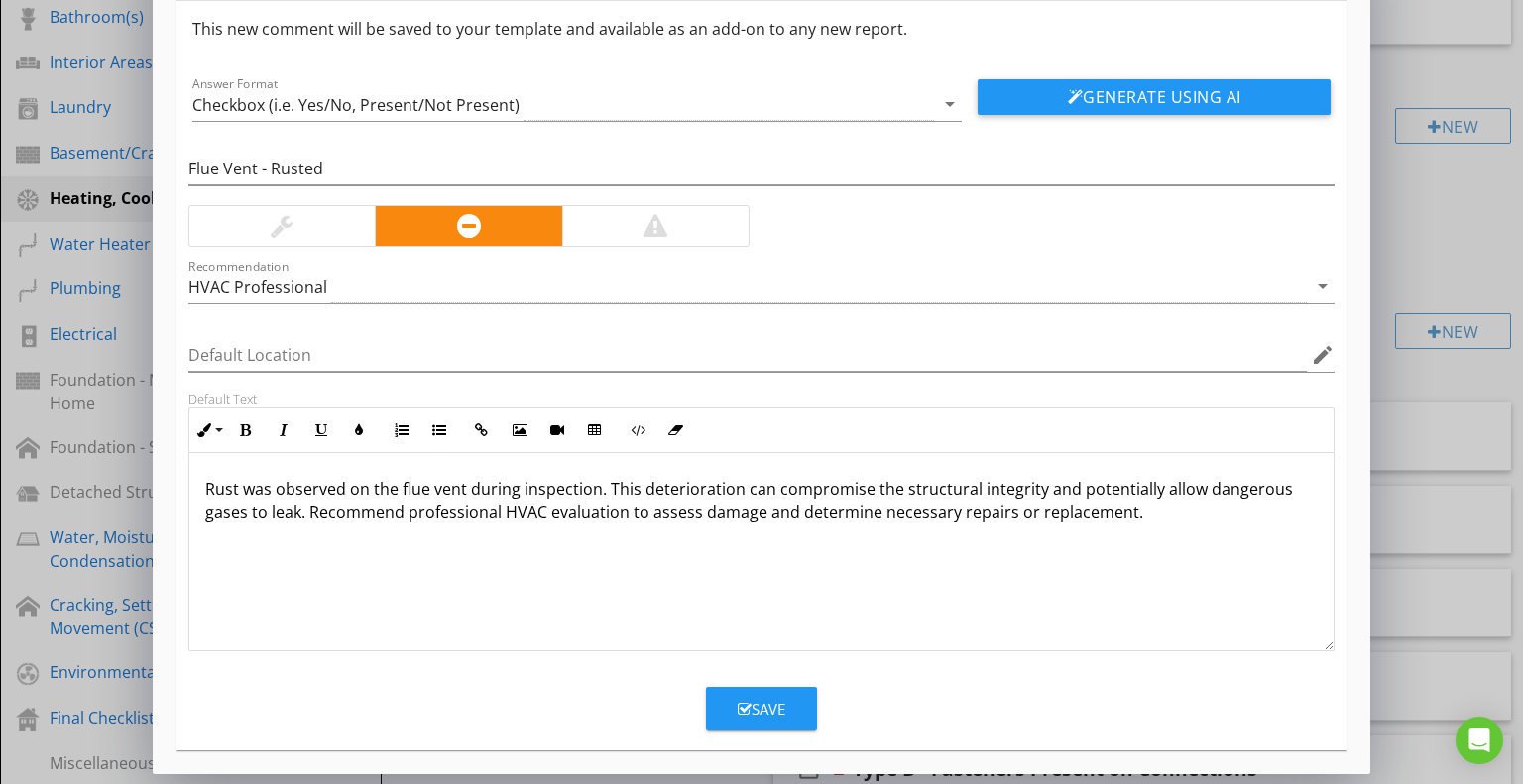 click at bounding box center (745, 709) 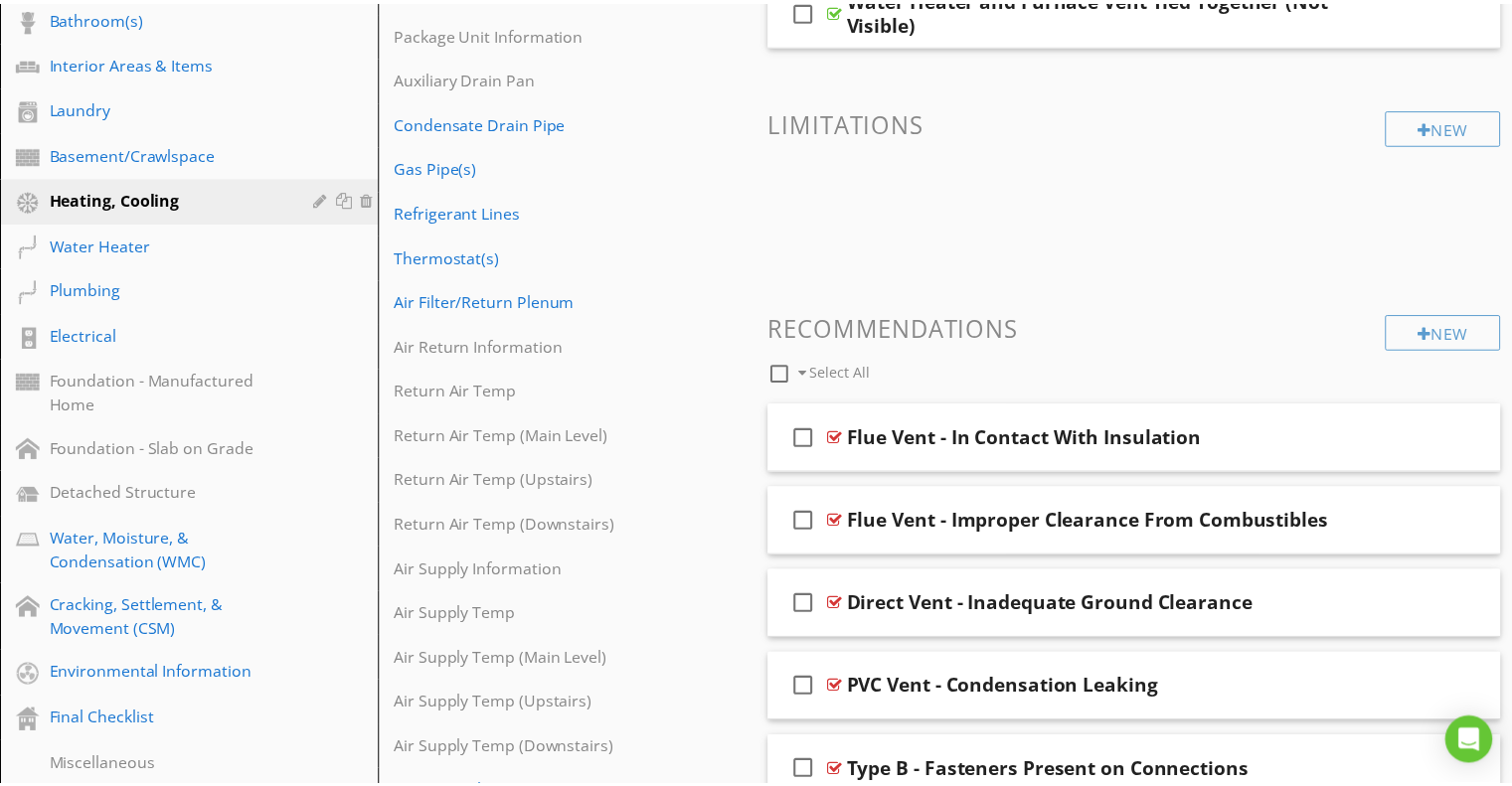 scroll, scrollTop: 0, scrollLeft: 0, axis: both 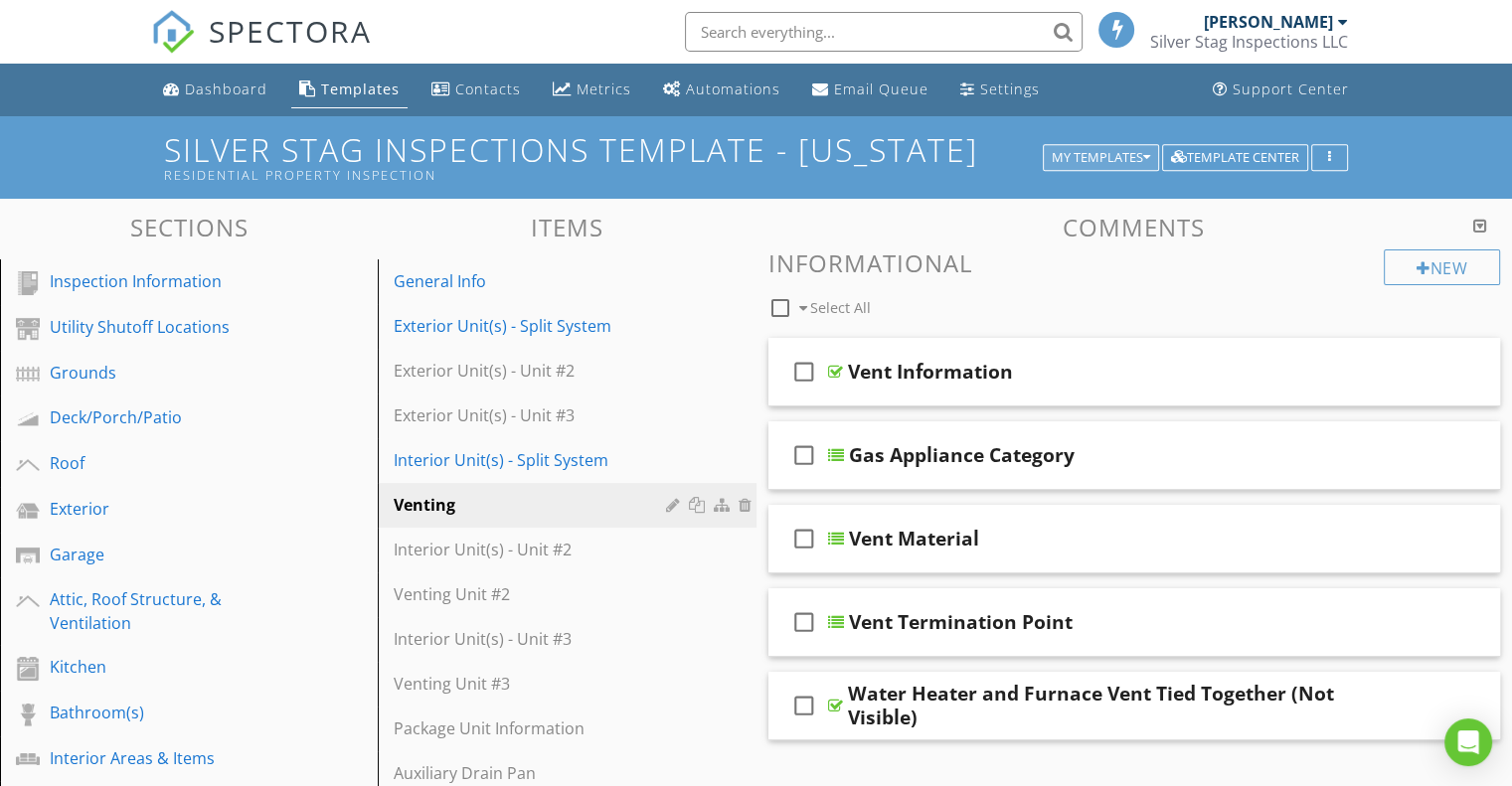 click on "My Templates" at bounding box center [1100, 158] 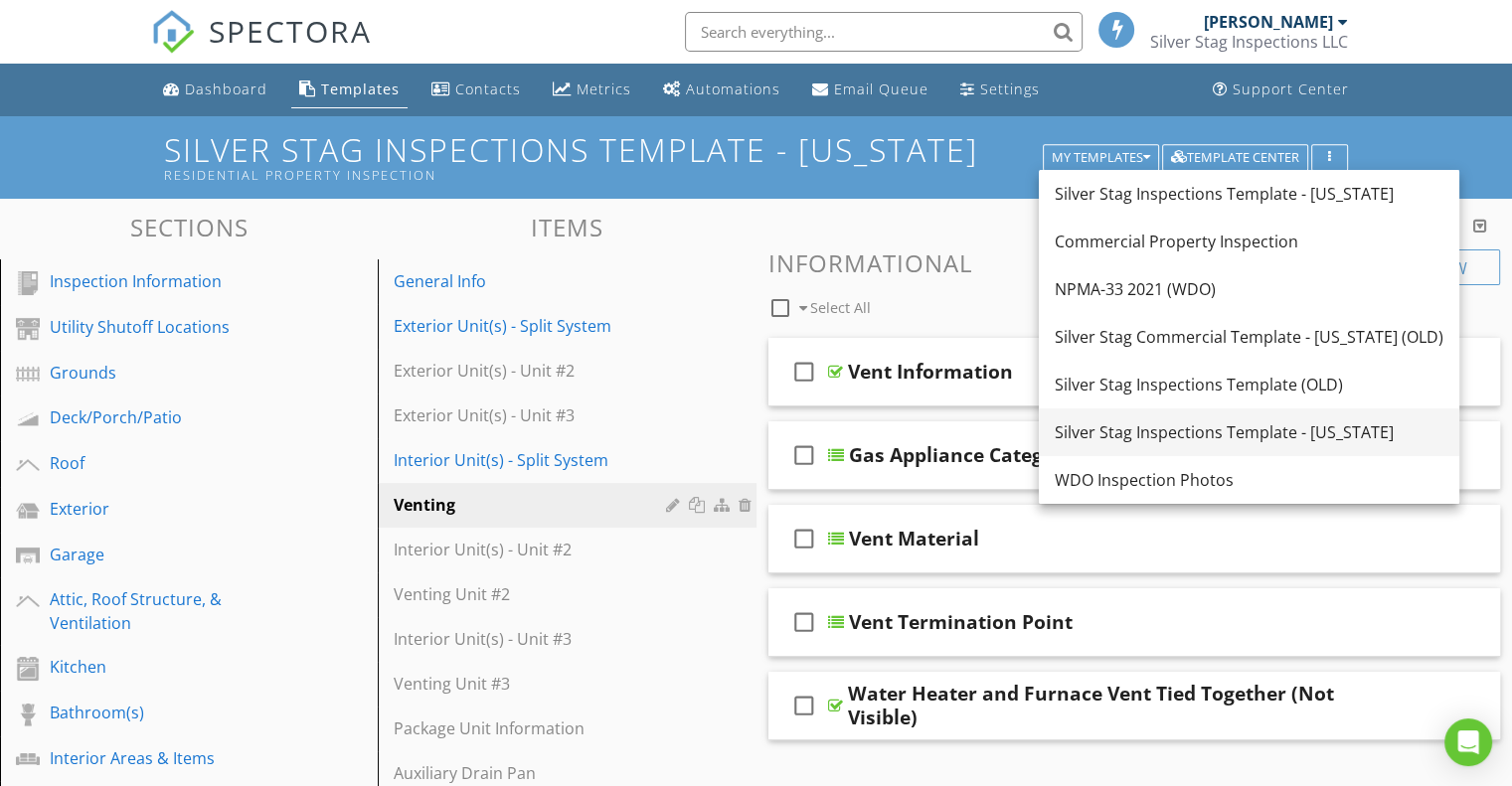 click on "Silver Stag Inspections Template - [US_STATE]" at bounding box center (1249, 432) 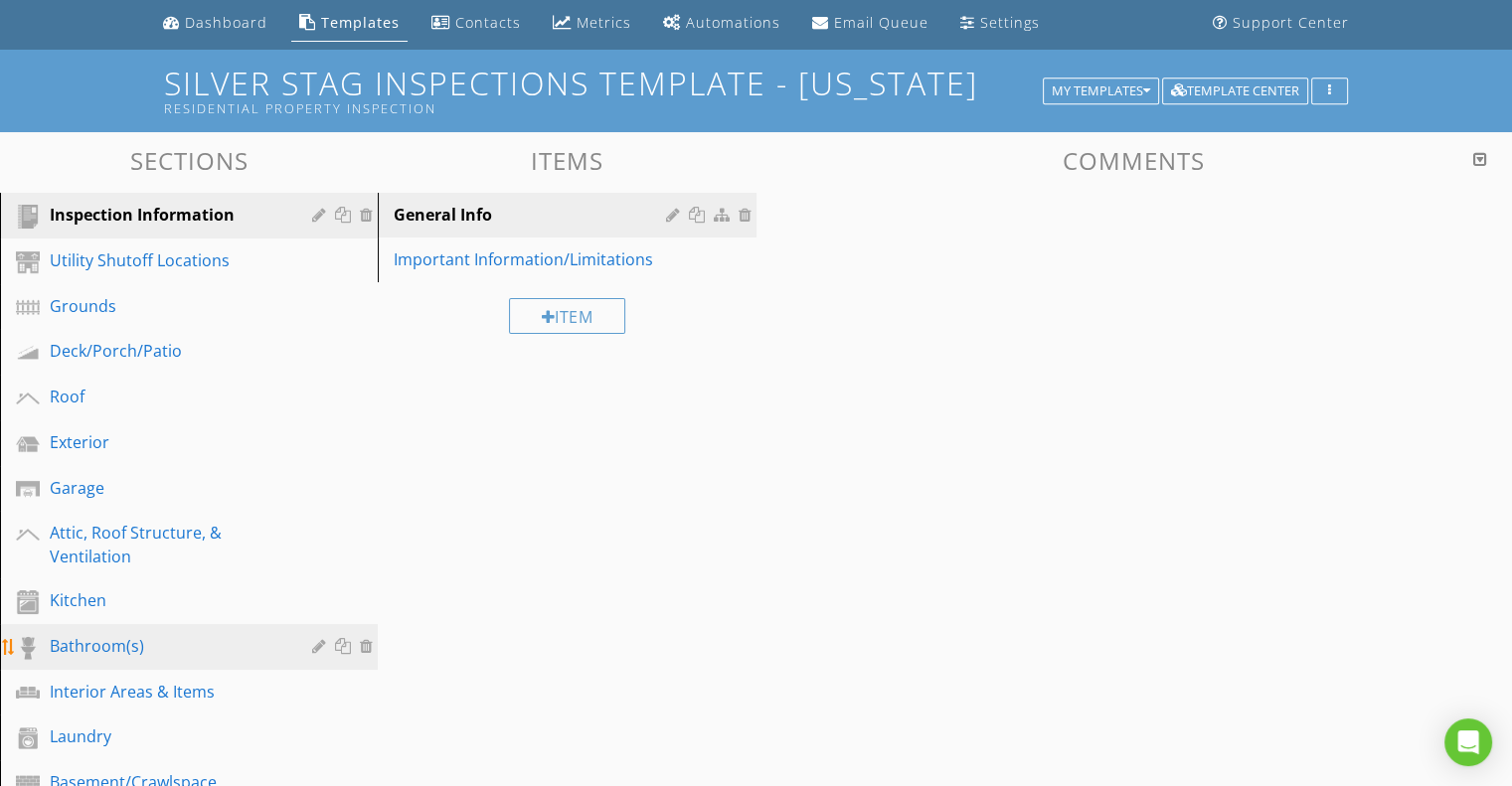 scroll, scrollTop: 199, scrollLeft: 0, axis: vertical 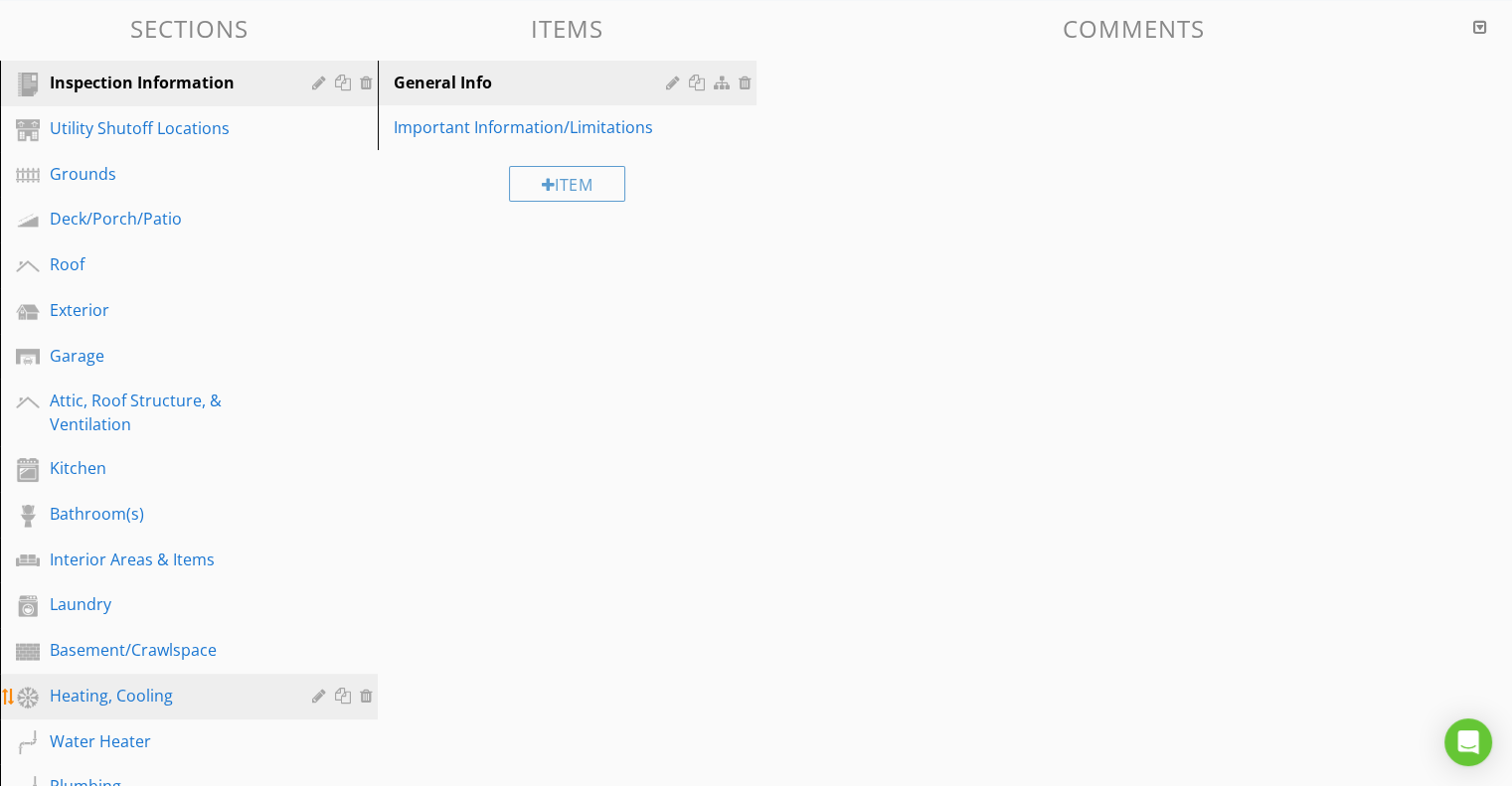 click on "Heating, Cooling" at bounding box center (166, 696) 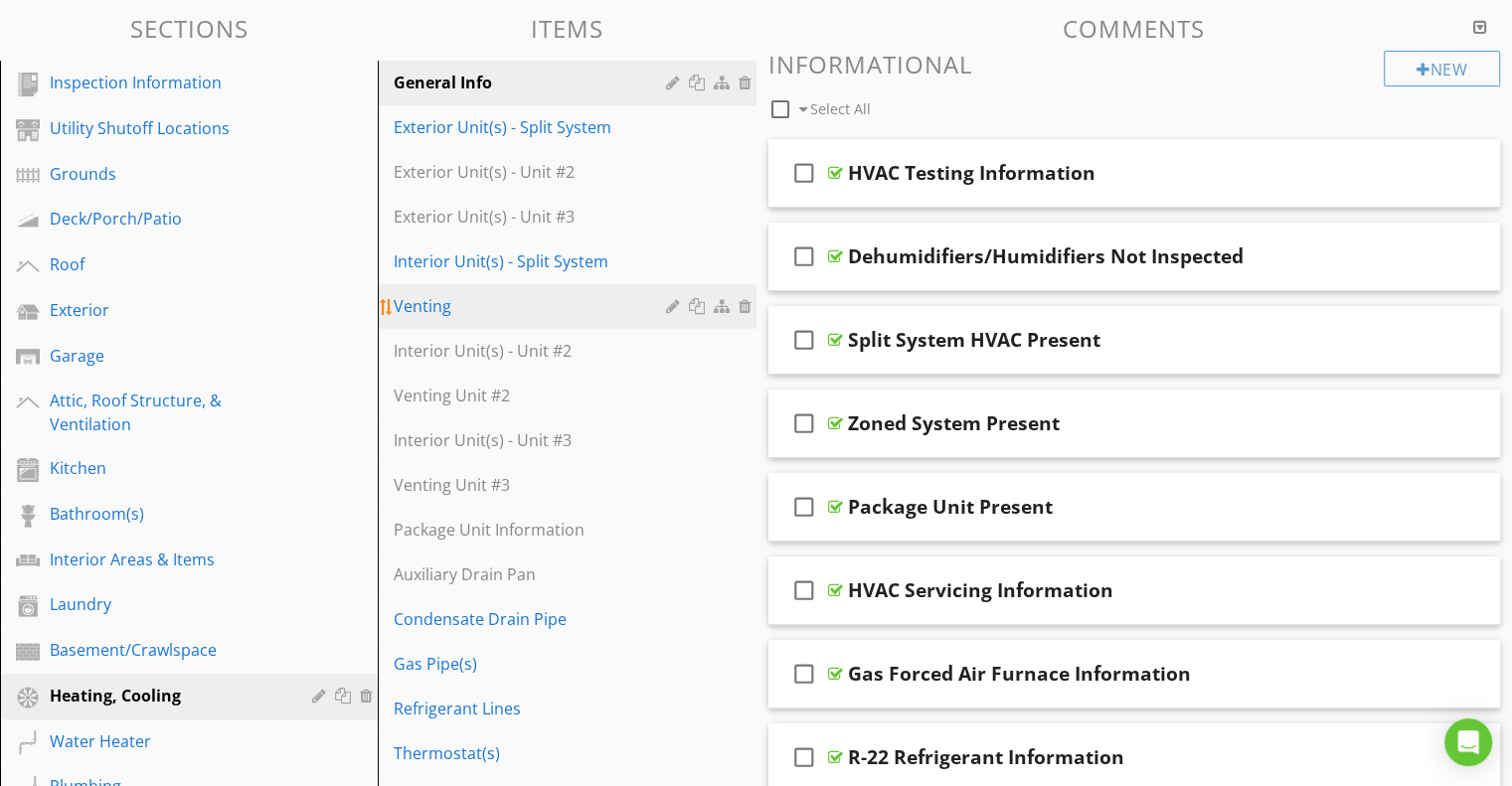 click on "Venting" at bounding box center [532, 306] 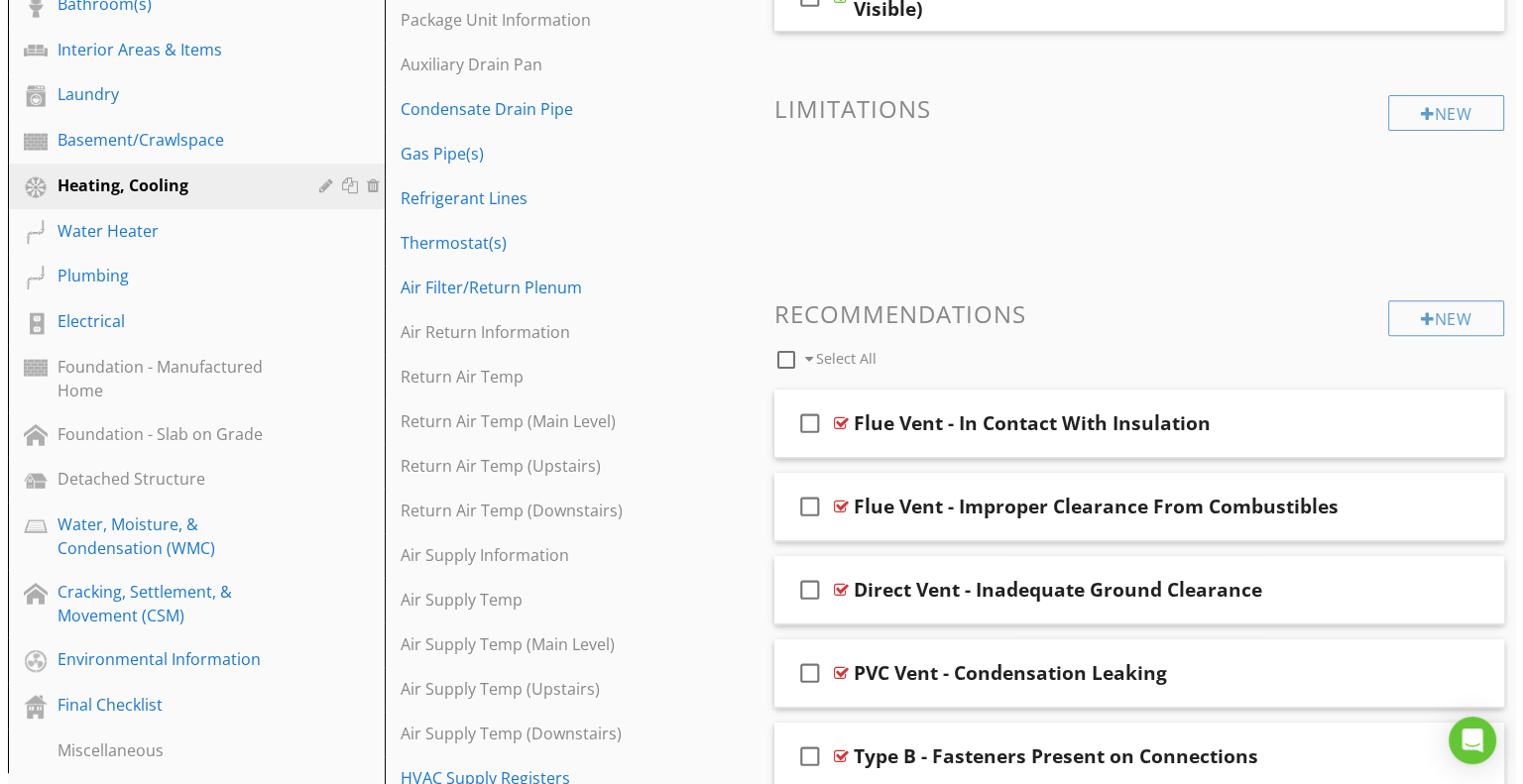 scroll, scrollTop: 682, scrollLeft: 0, axis: vertical 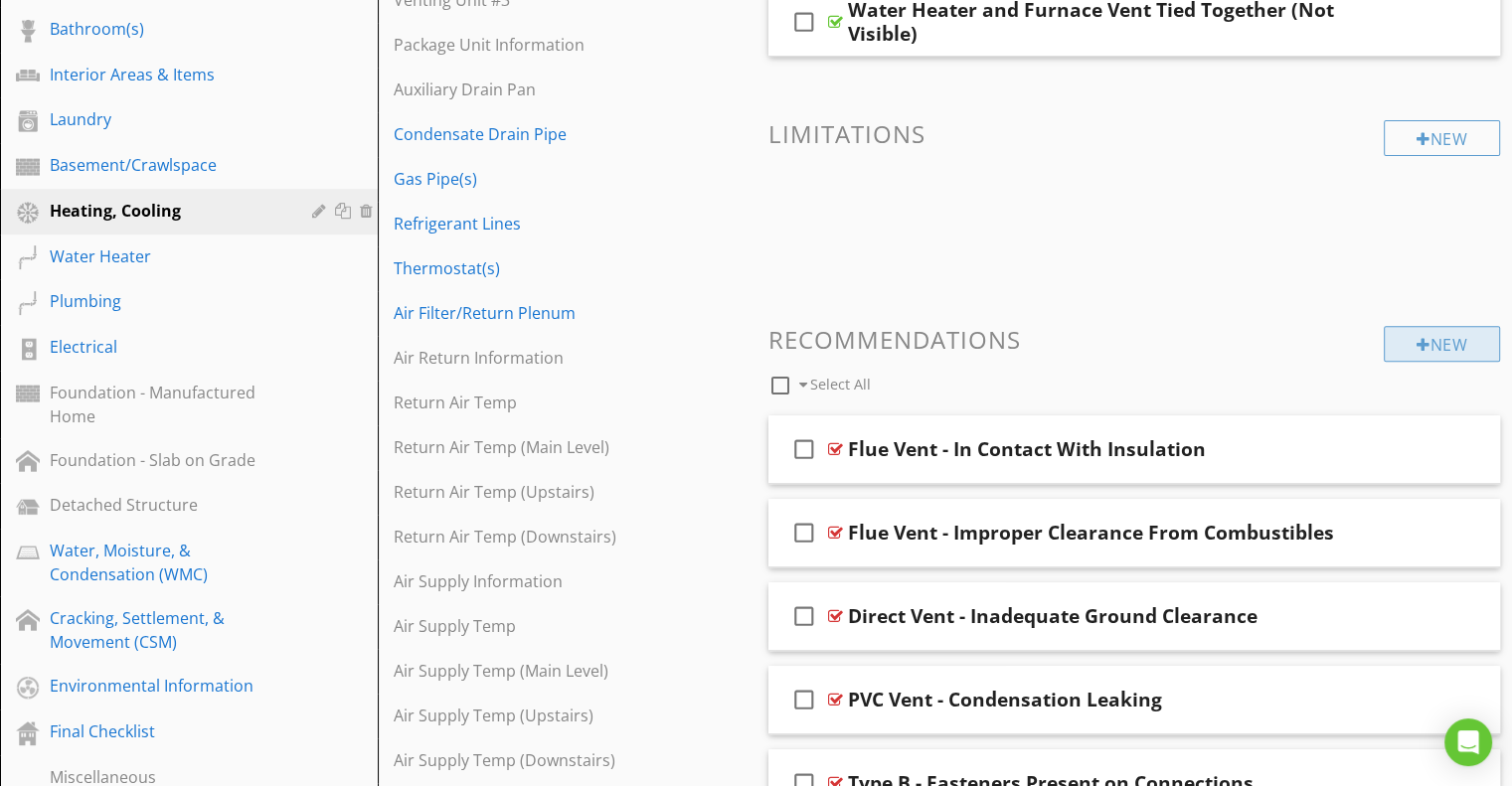 click on "New" at bounding box center [1441, 344] 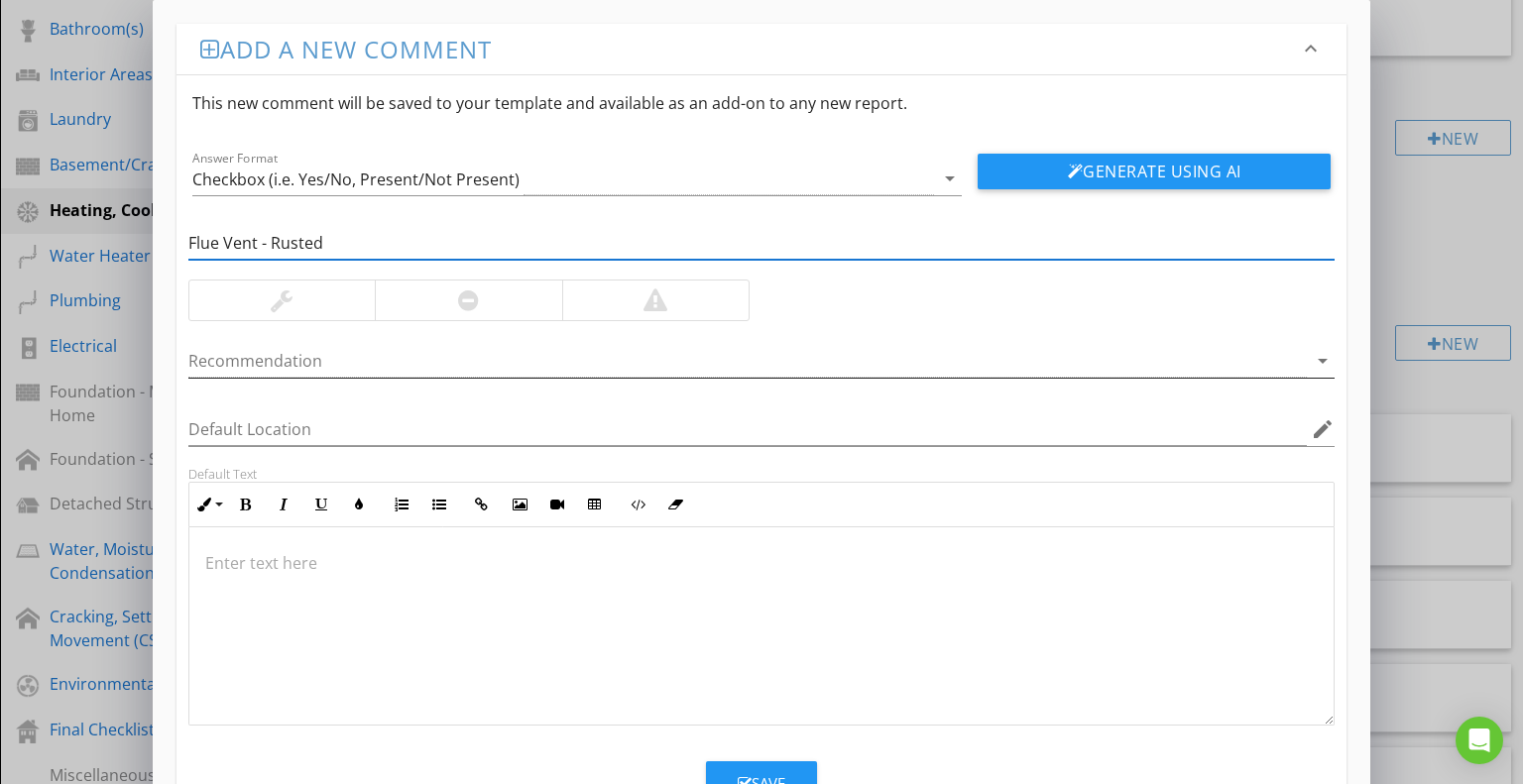 type on "Flue Vent - Rusted" 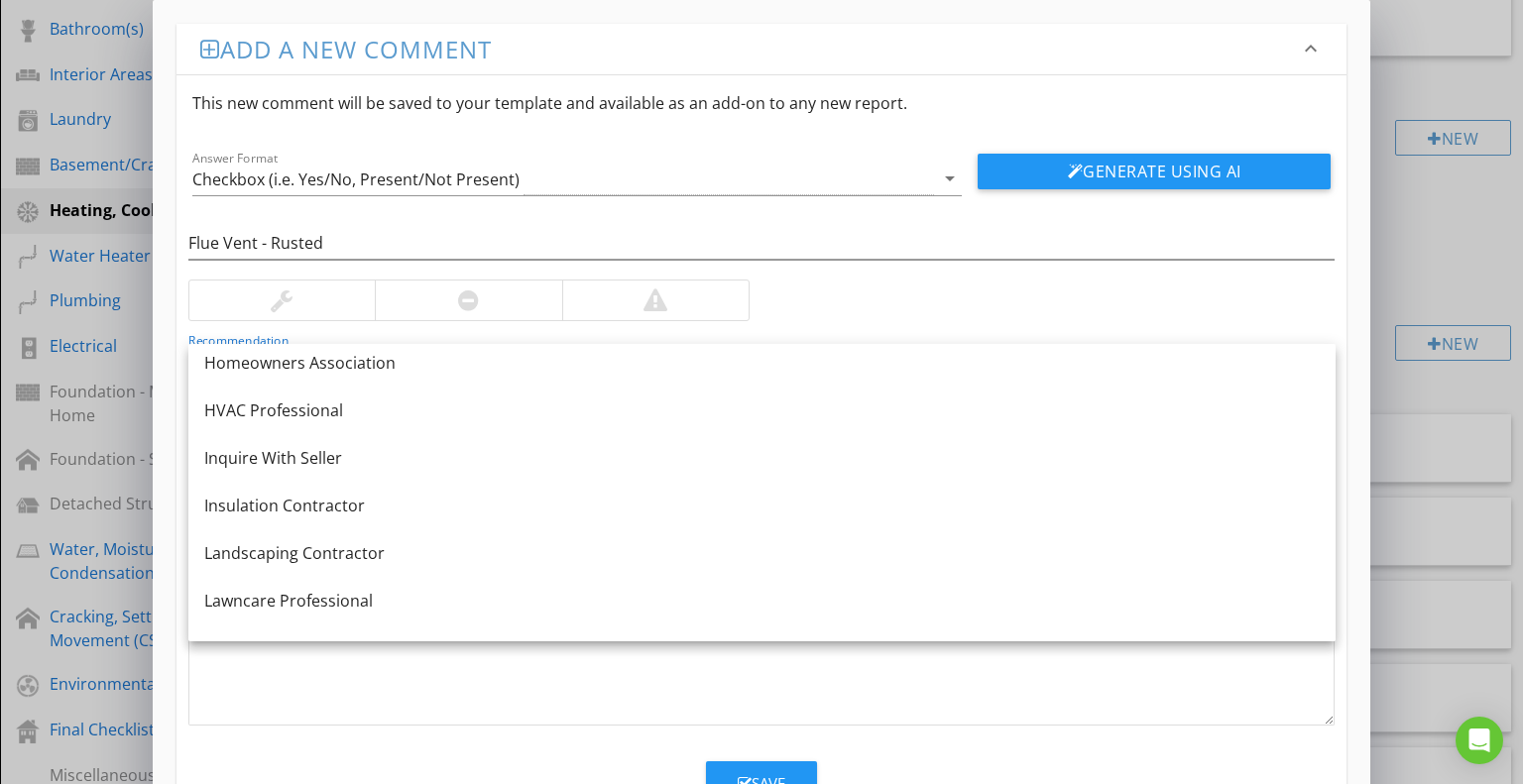scroll, scrollTop: 1348, scrollLeft: 0, axis: vertical 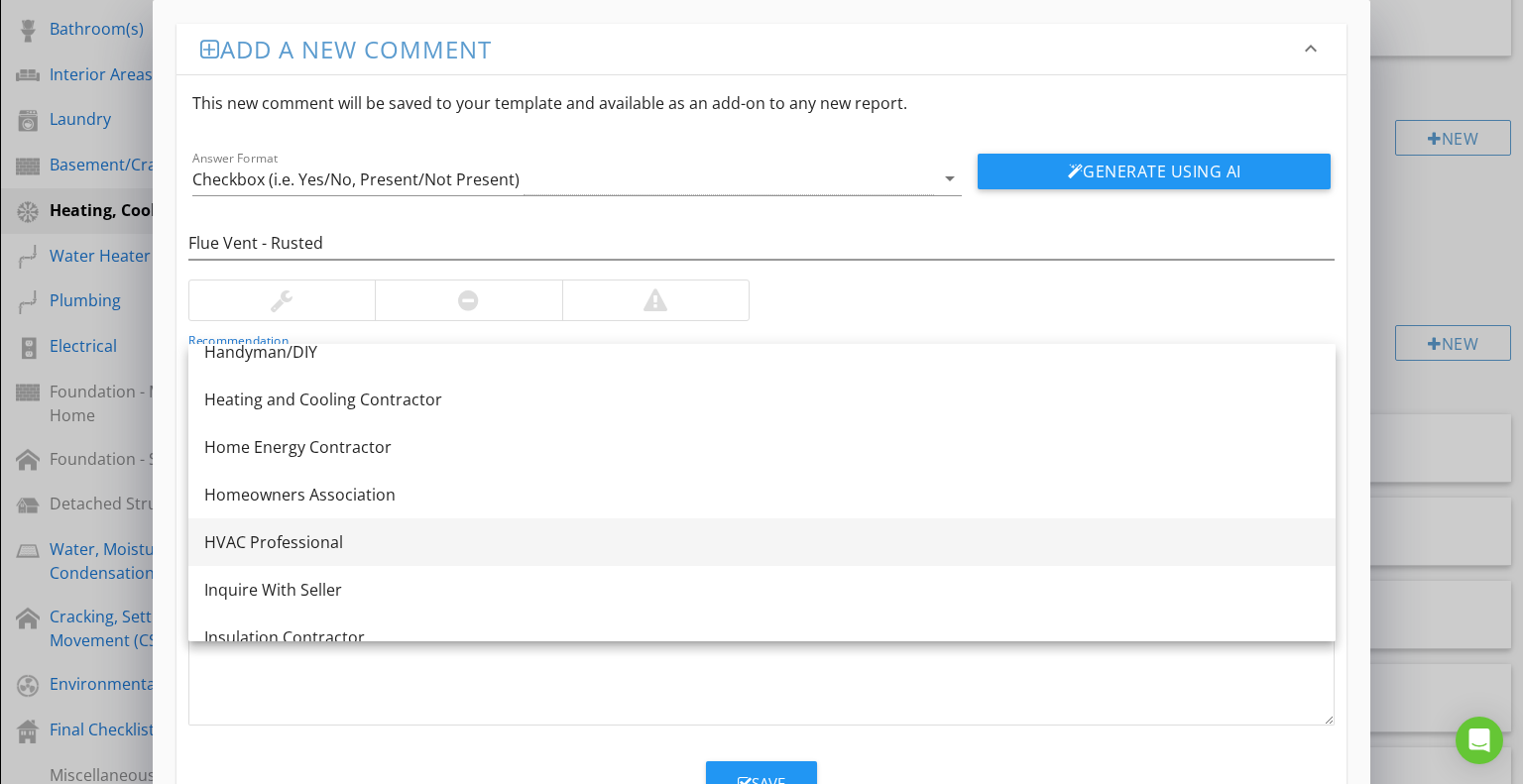 click on "HVAC Professional" at bounding box center [762, 542] 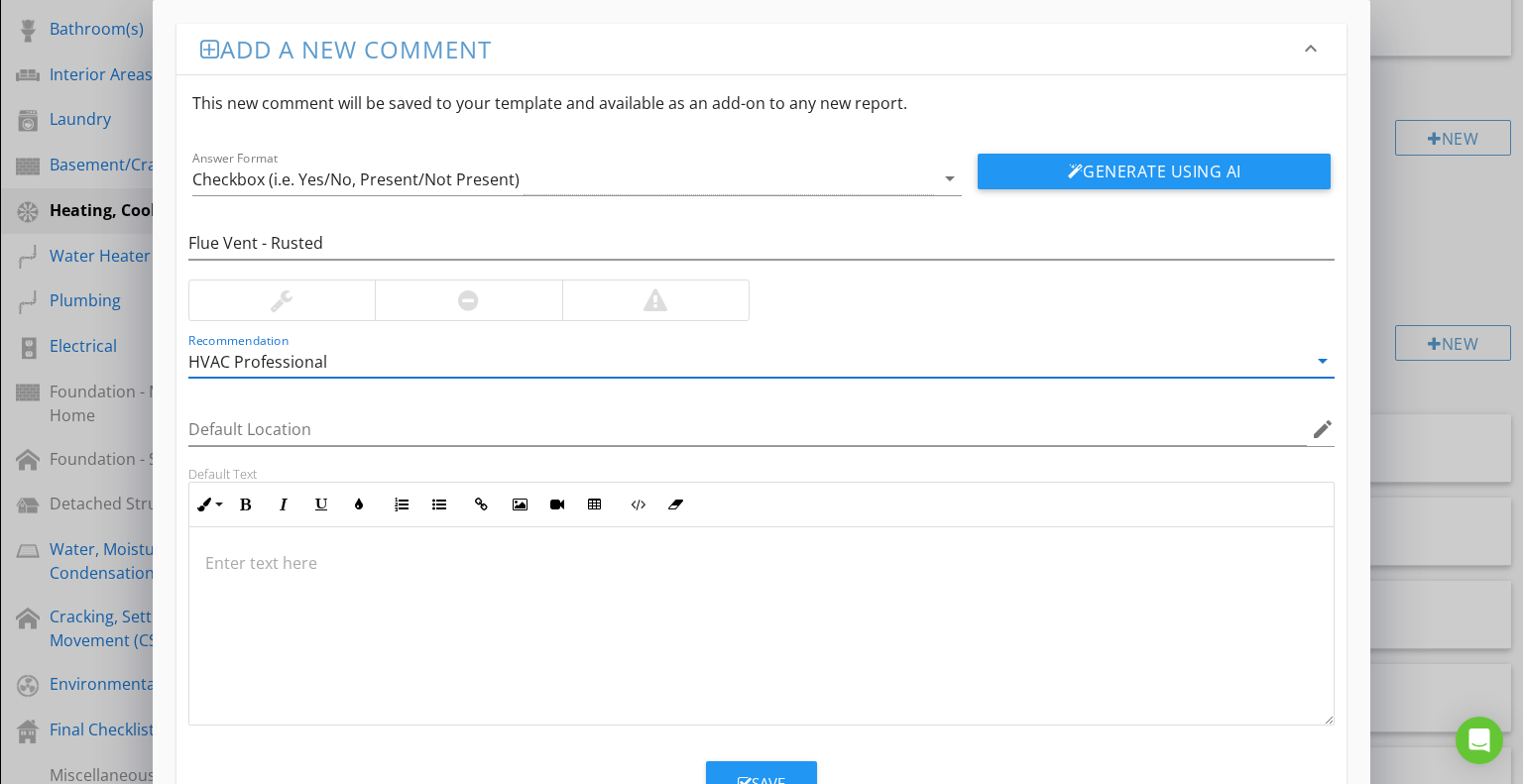 click at bounding box center [468, 300] 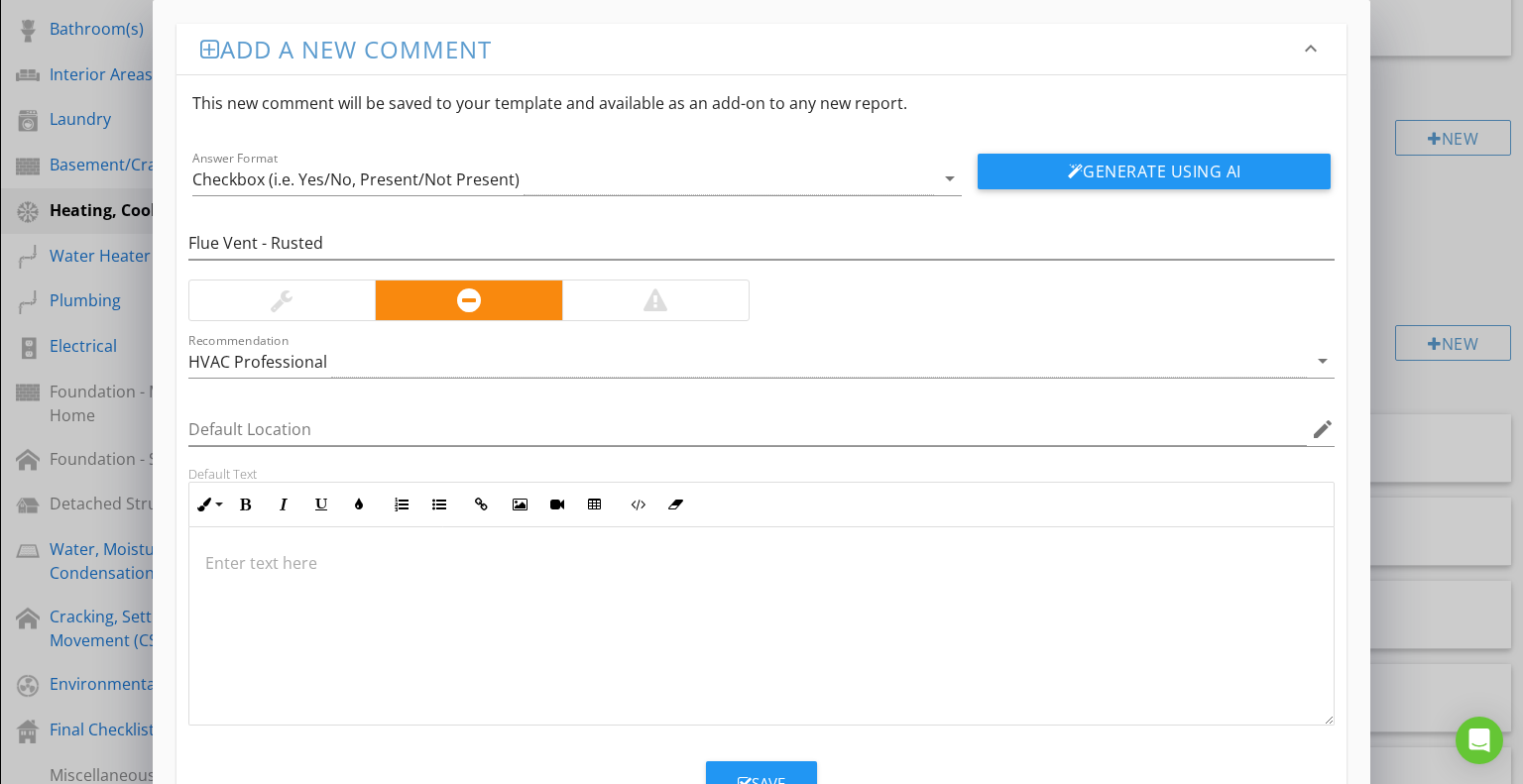 click at bounding box center (762, 563) 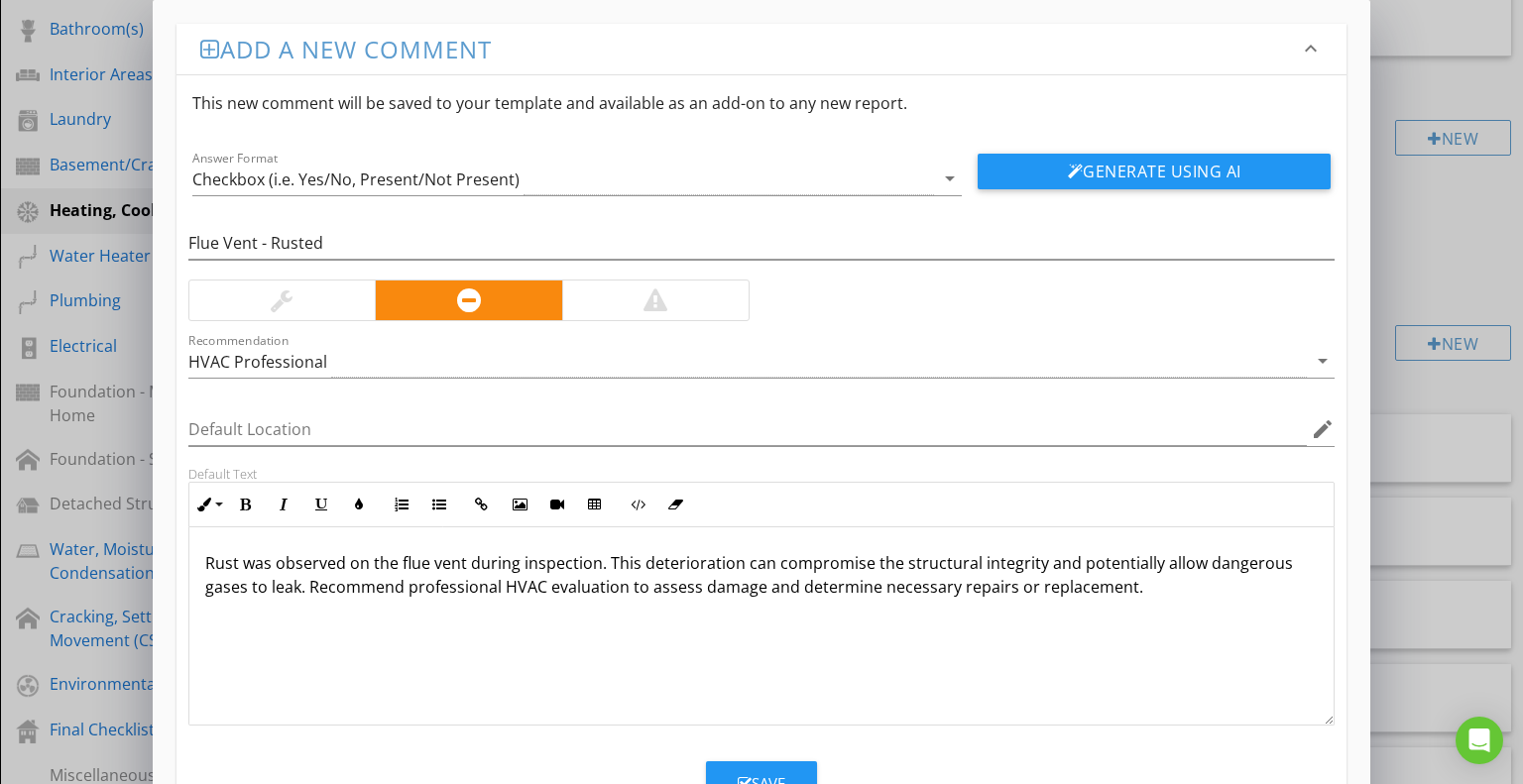 click on "Rust was observed on the flue vent during inspection. This deterioration can compromise the structural integrity and potentially allow dangerous gases to leak. Recommend professional HVAC evaluation to assess damage and determine necessary repairs or replacement." at bounding box center [762, 575] 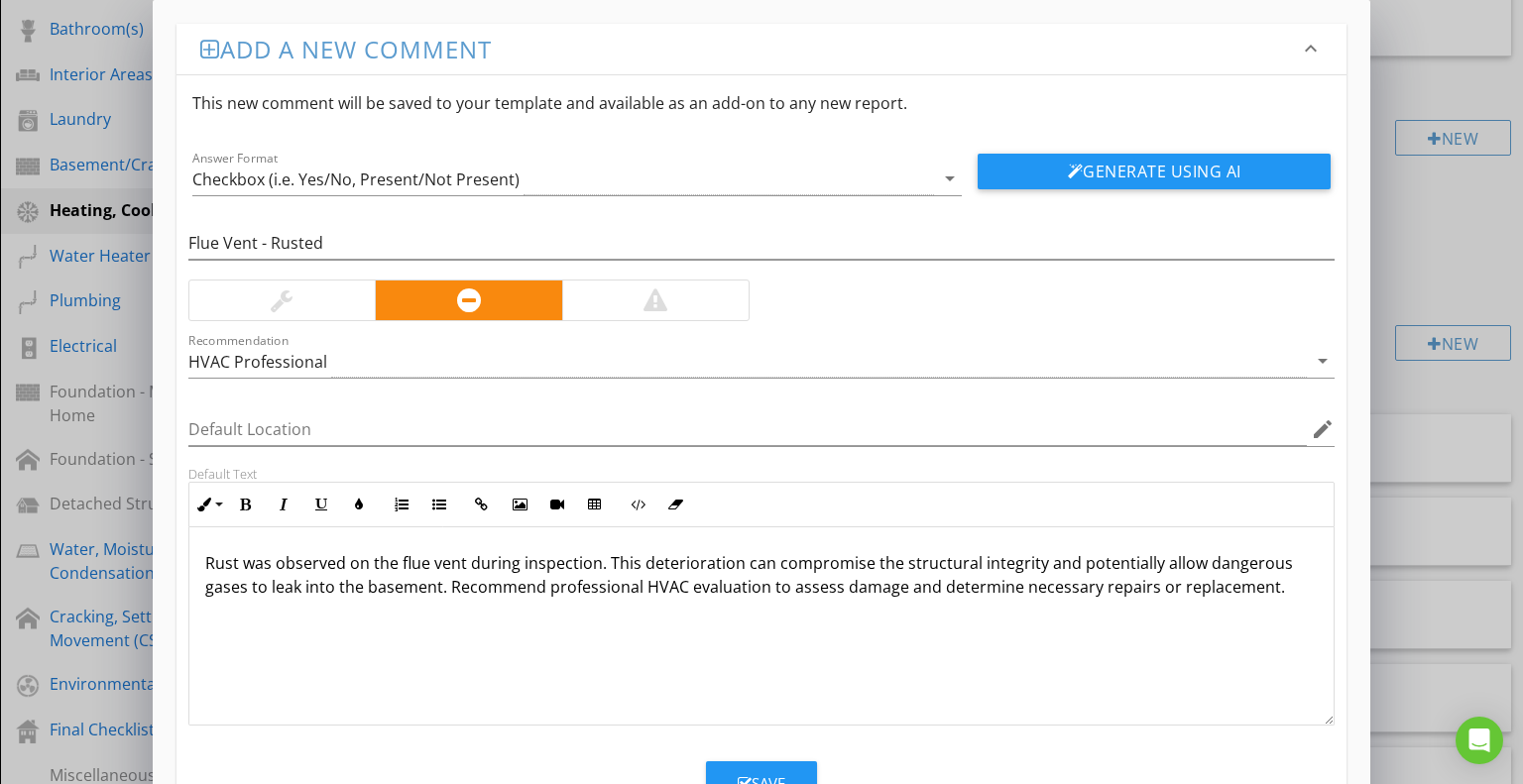 click on "Rust was observed on the flue vent during inspection. This deterioration can compromise the structural integrity and potentially allow dangerous gases to leak into the basement. Recommend professional HVAC evaluation to assess damage and determine necessary repairs or replacement." at bounding box center (762, 575) 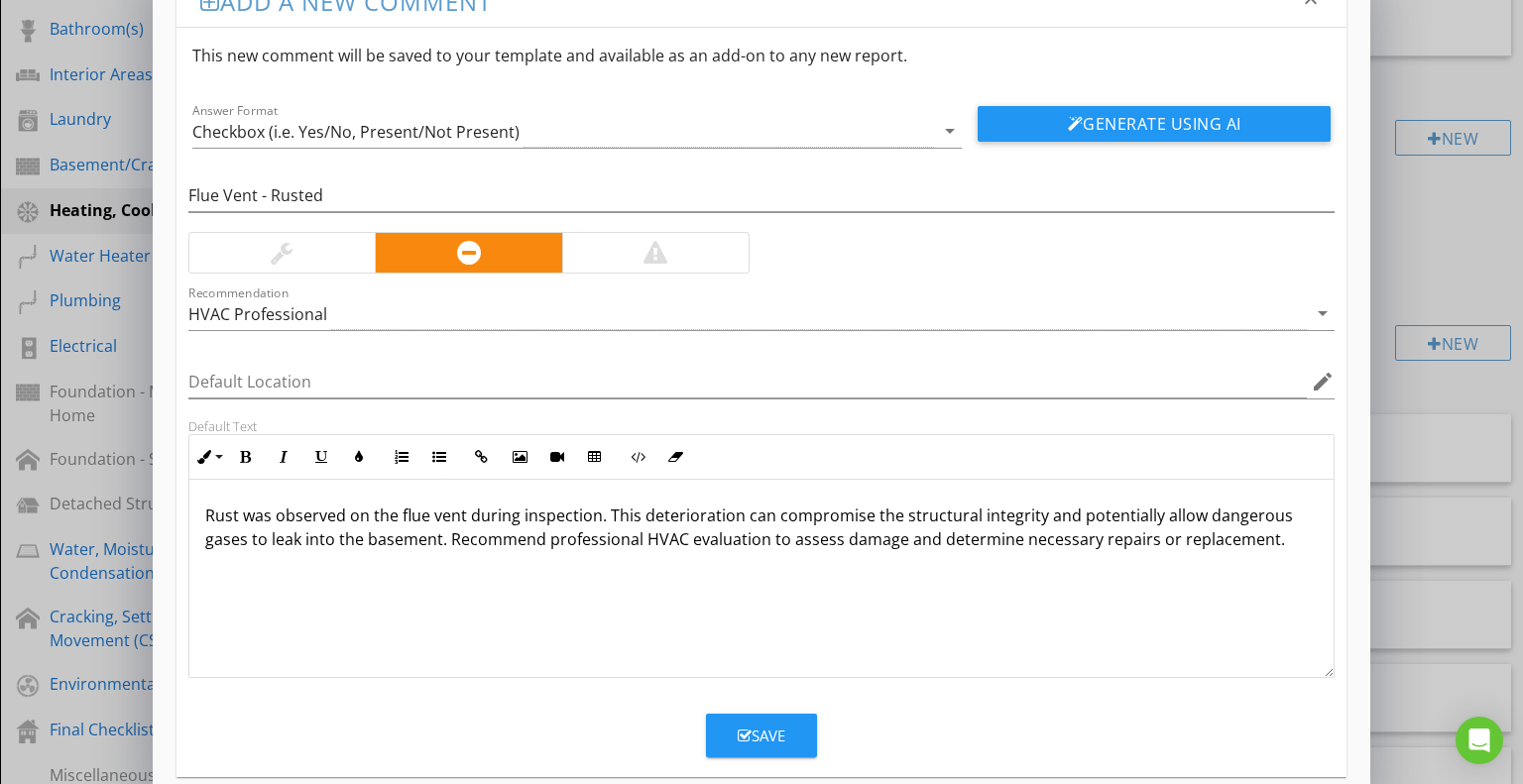 scroll, scrollTop: 74, scrollLeft: 0, axis: vertical 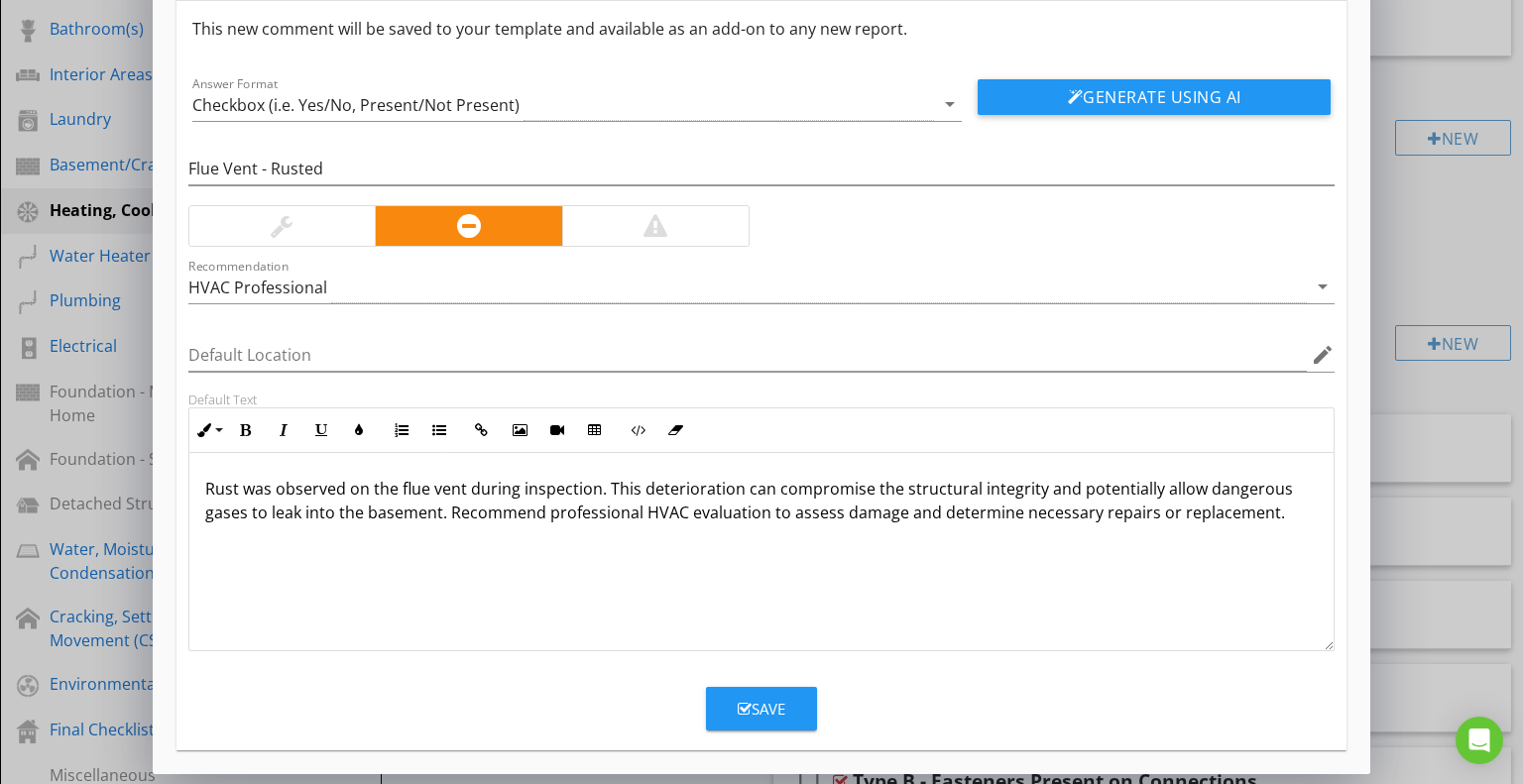 click on "Save" at bounding box center [762, 709] 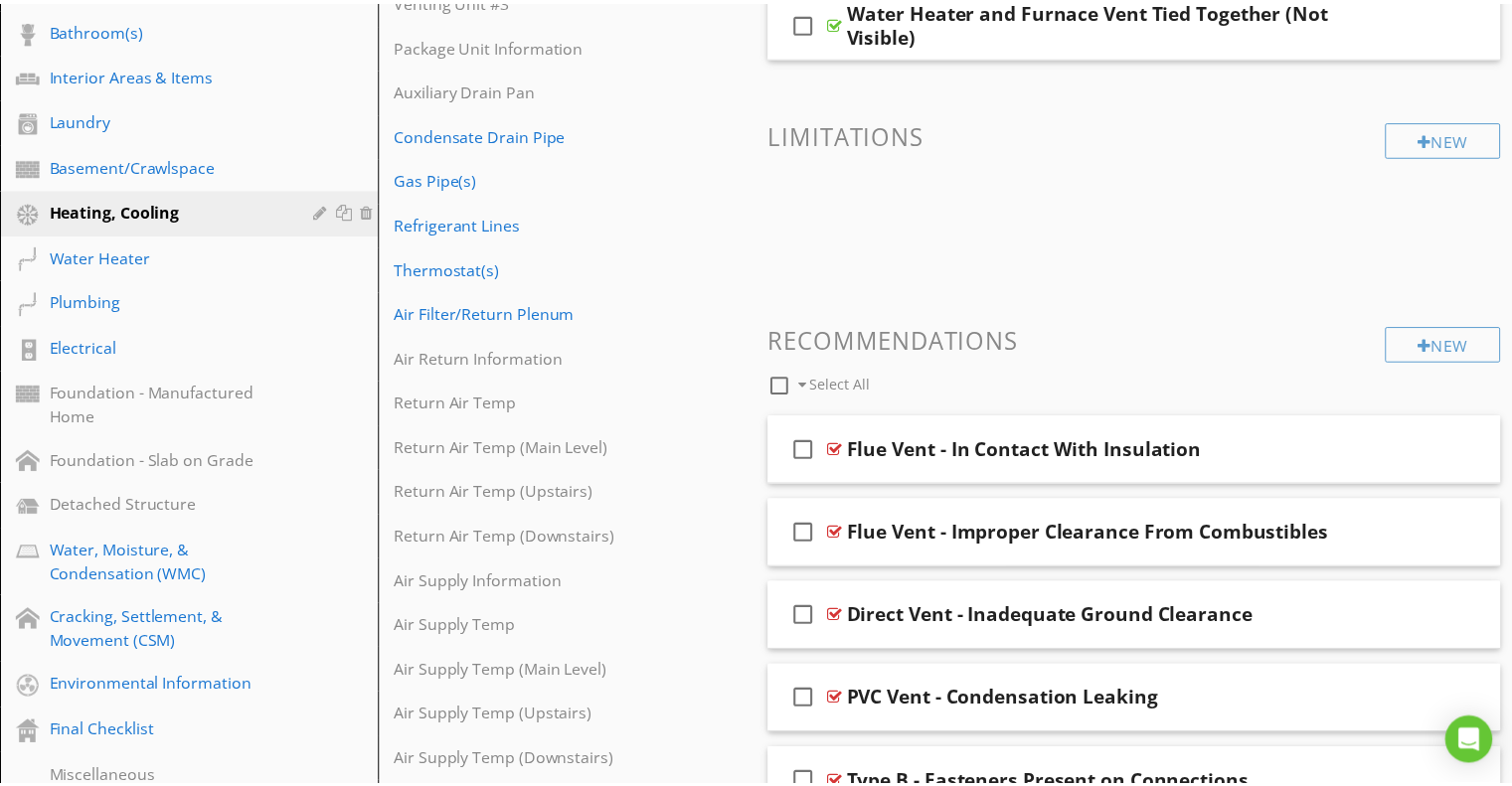 scroll, scrollTop: 0, scrollLeft: 0, axis: both 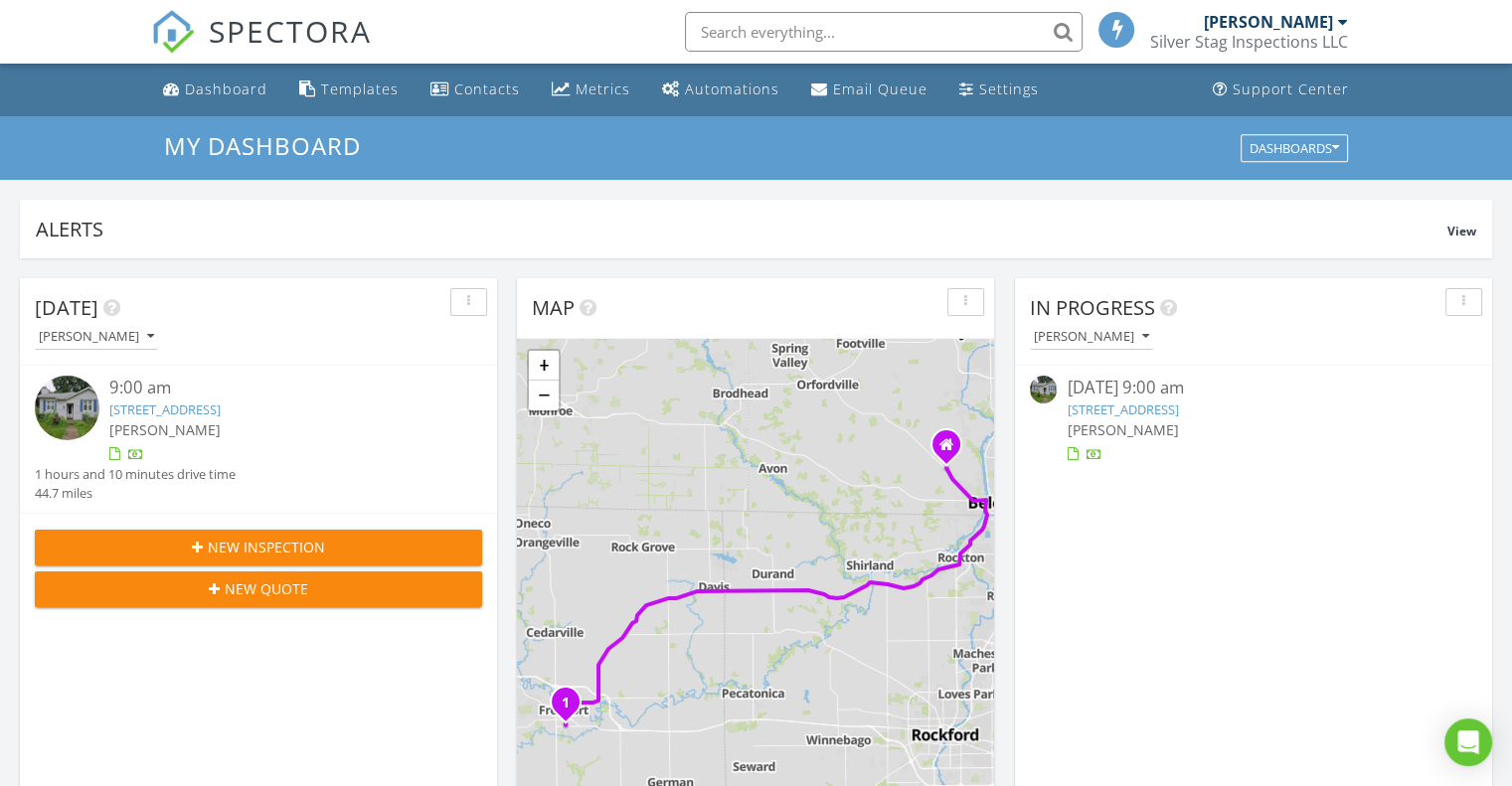 click on "1620 S Highland Ave, Freeport, IL 61032" at bounding box center [1122, 409] 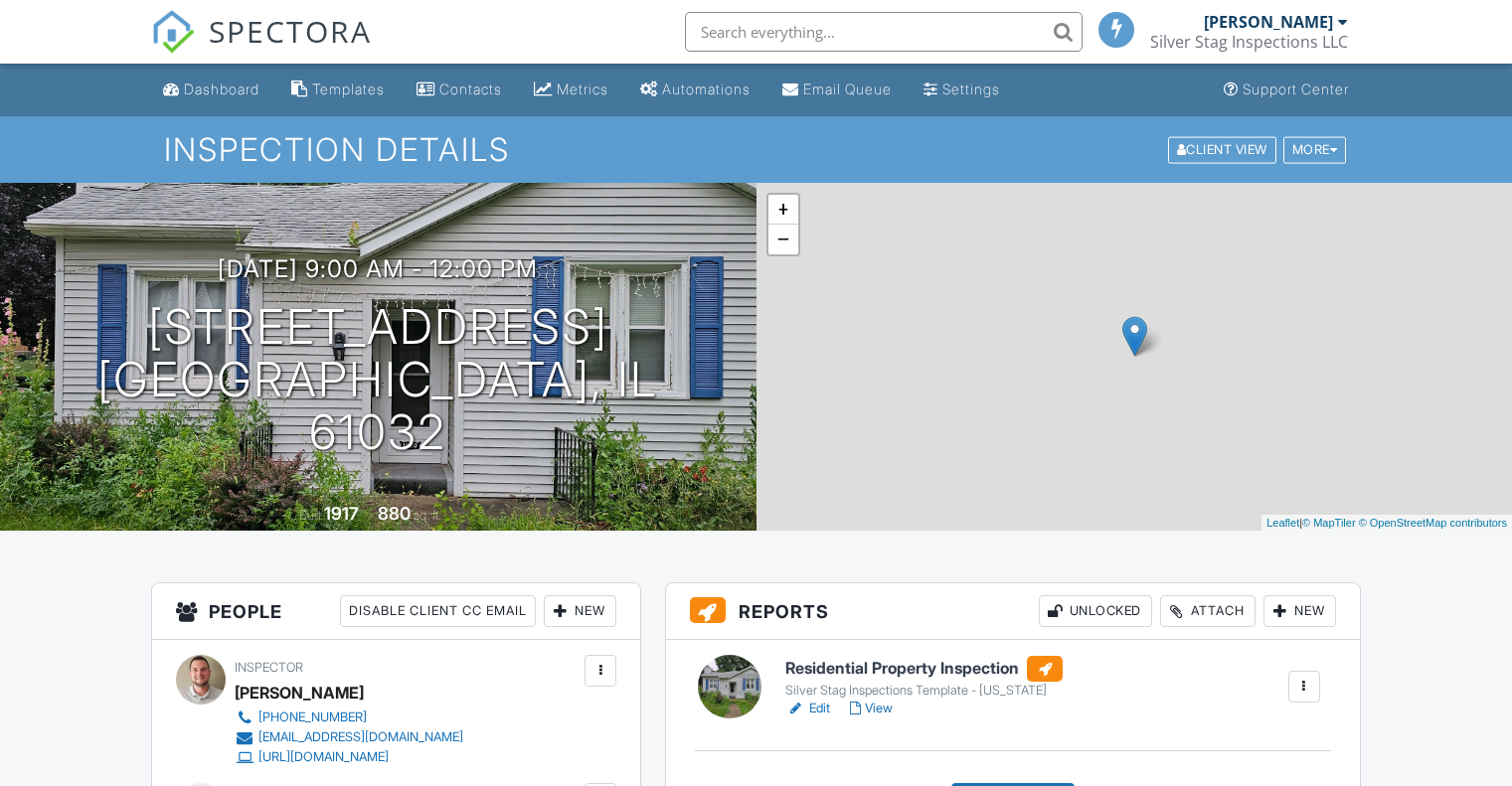 scroll, scrollTop: 497, scrollLeft: 0, axis: vertical 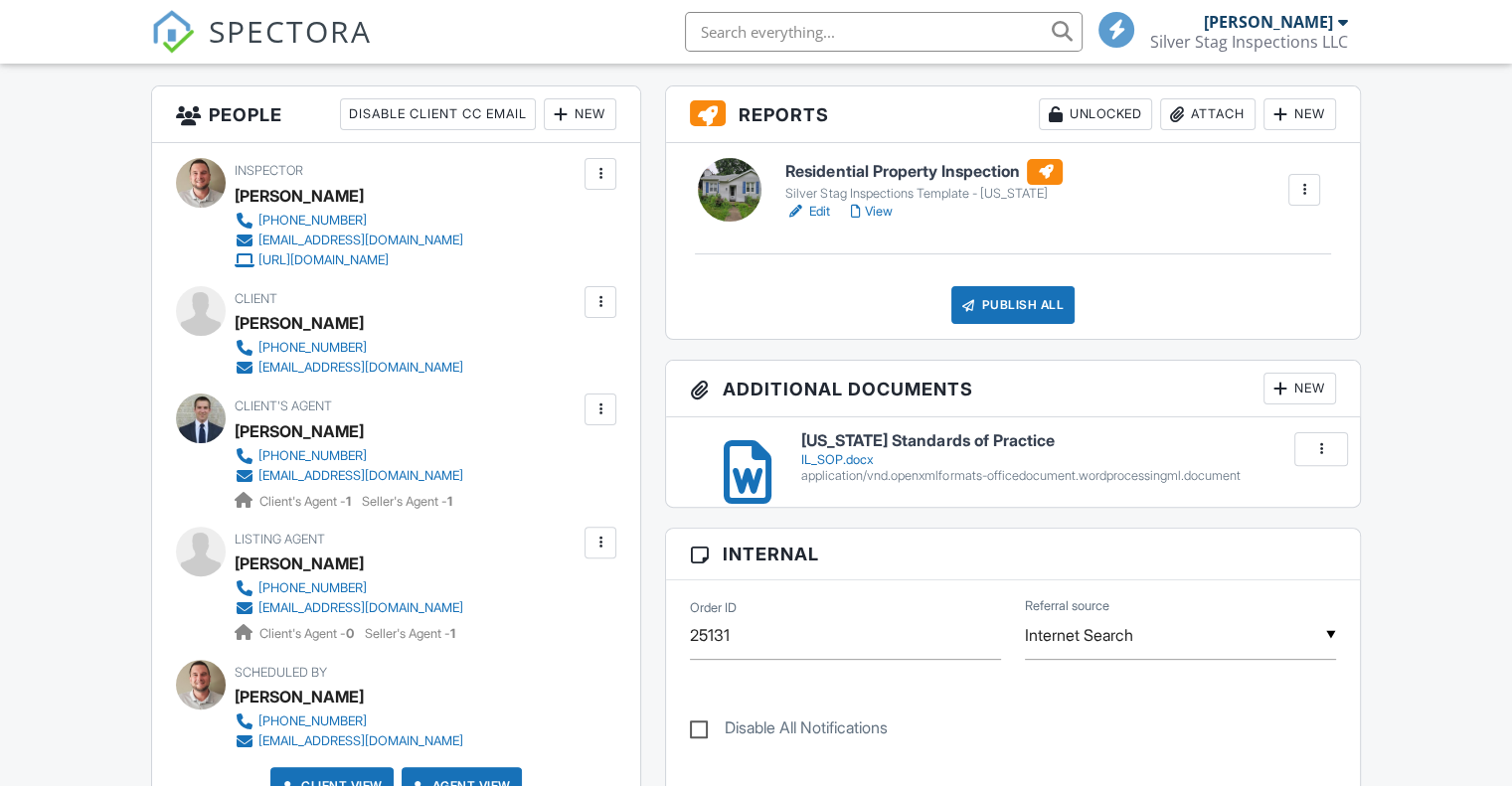click on "Residential Property Inspection" at bounding box center (924, 172) 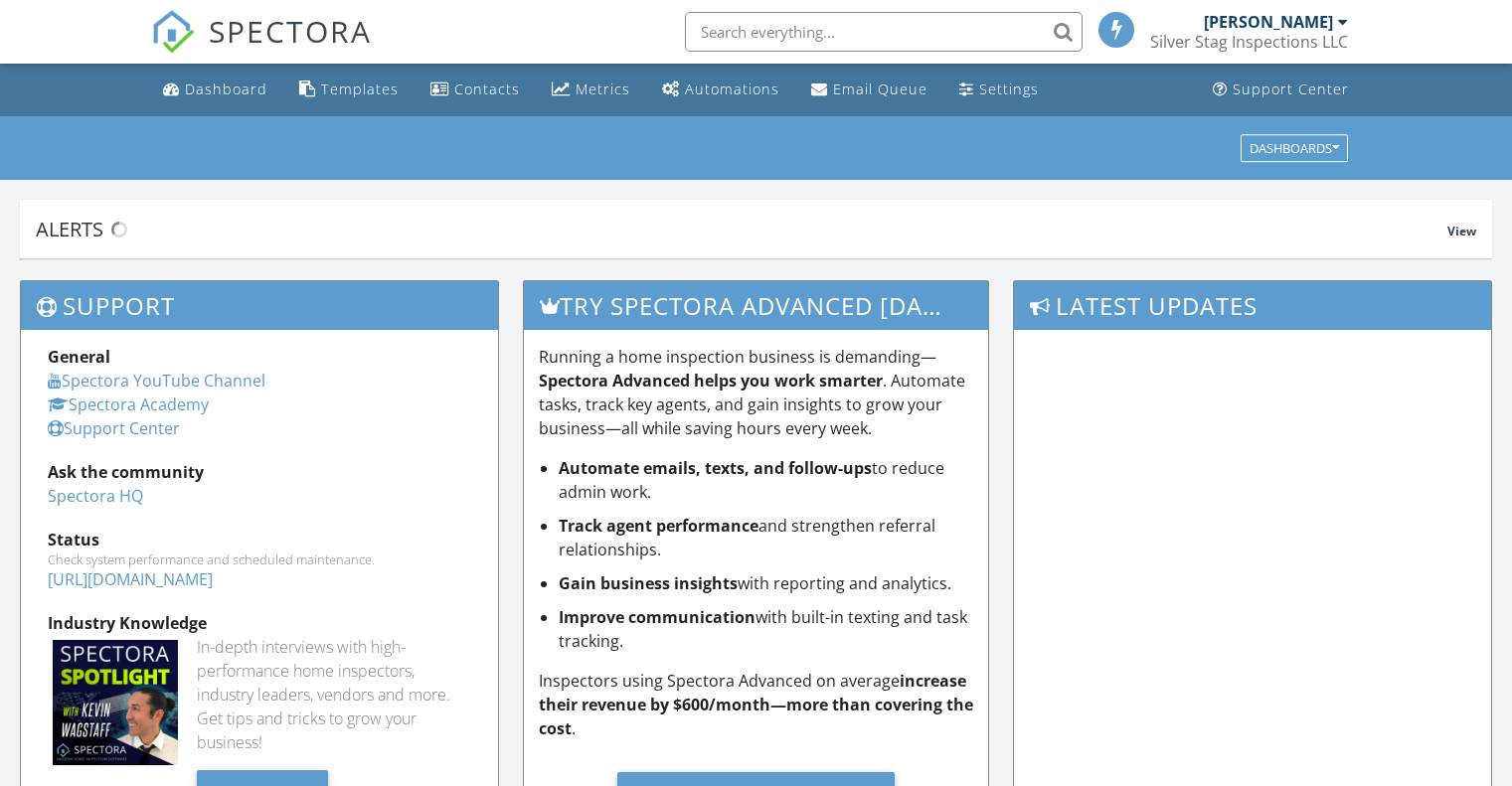 scroll, scrollTop: 0, scrollLeft: 0, axis: both 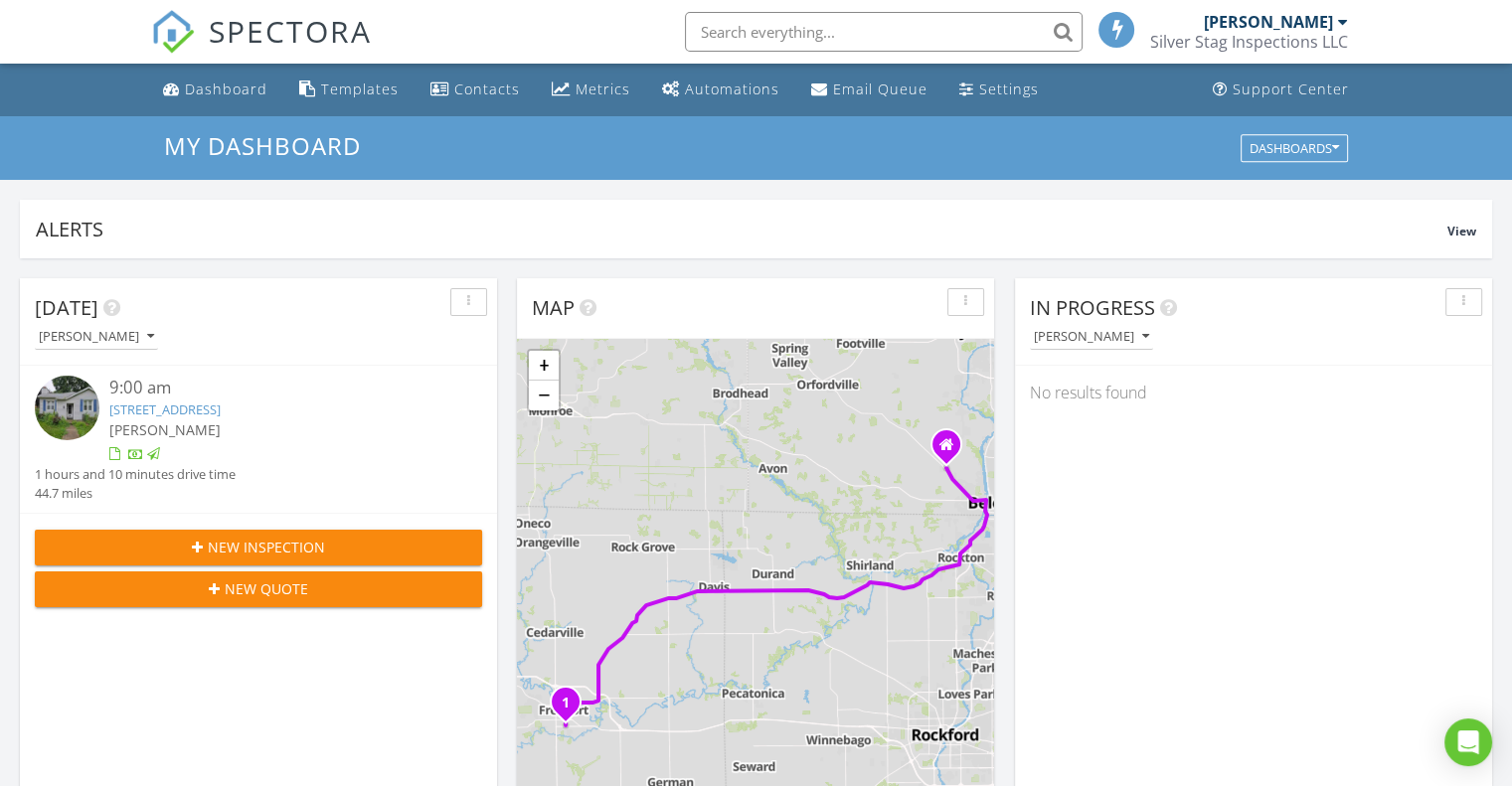 click on "1620 S Highland Ave, Freeport, IL 61032" at bounding box center [165, 409] 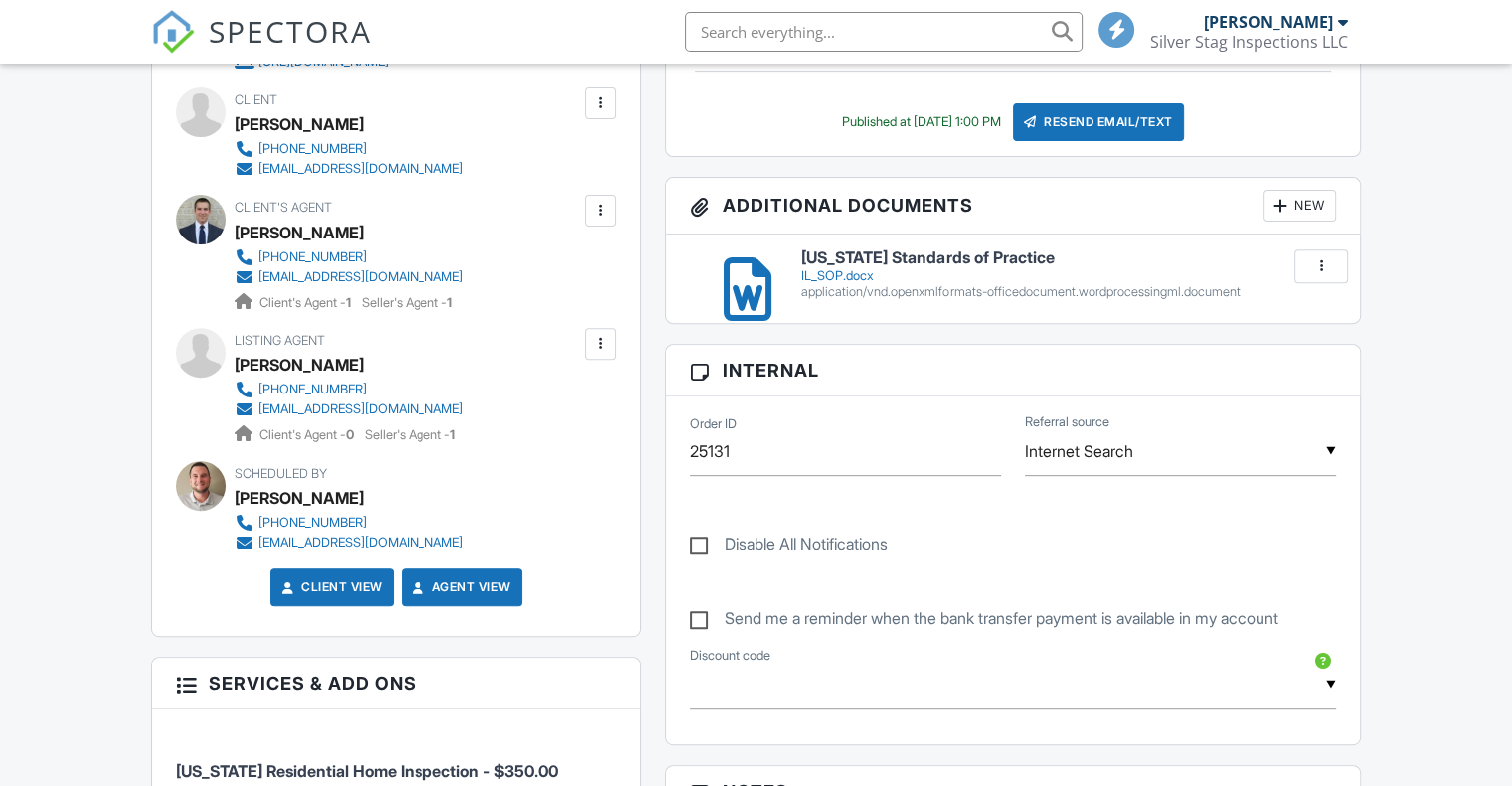 scroll, scrollTop: 596, scrollLeft: 0, axis: vertical 